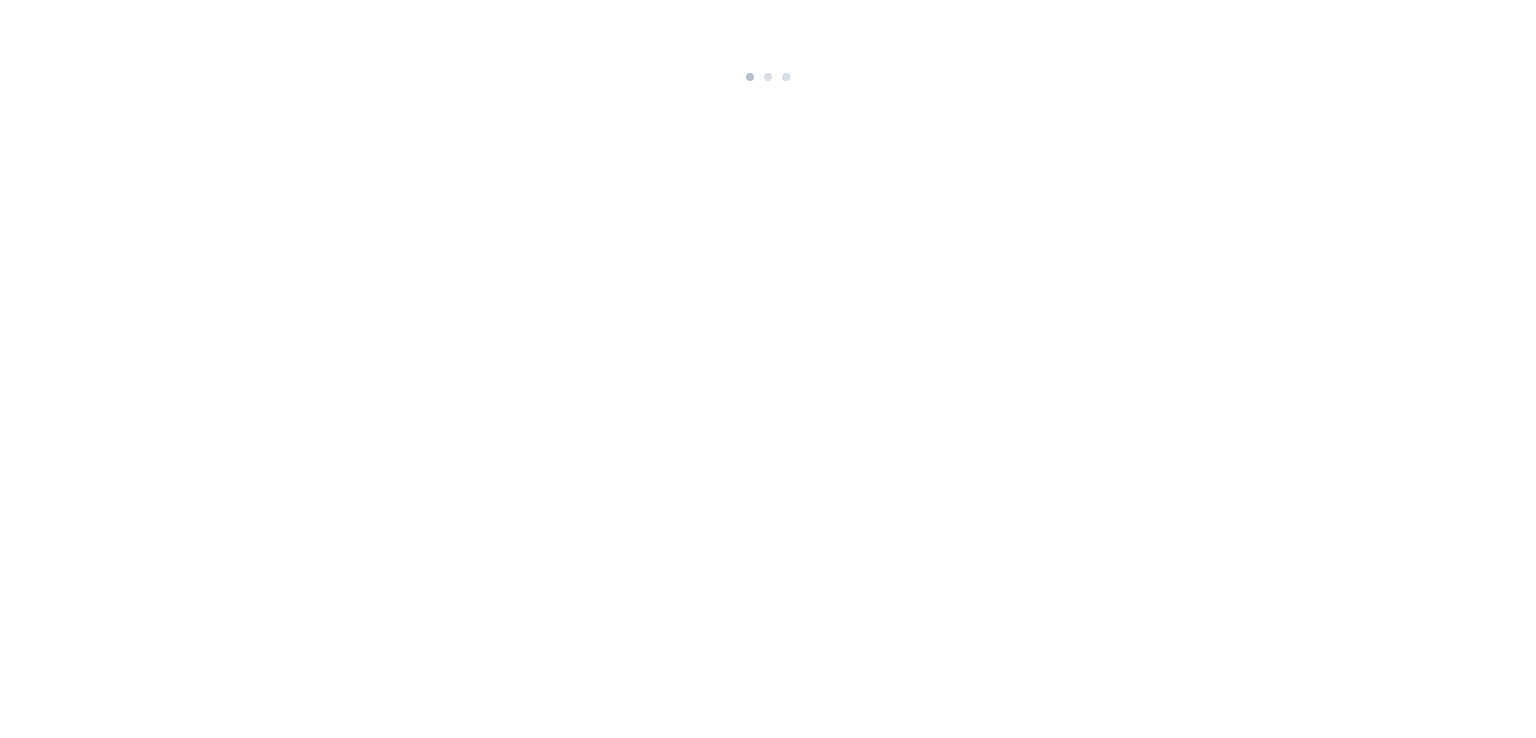 scroll, scrollTop: 0, scrollLeft: 0, axis: both 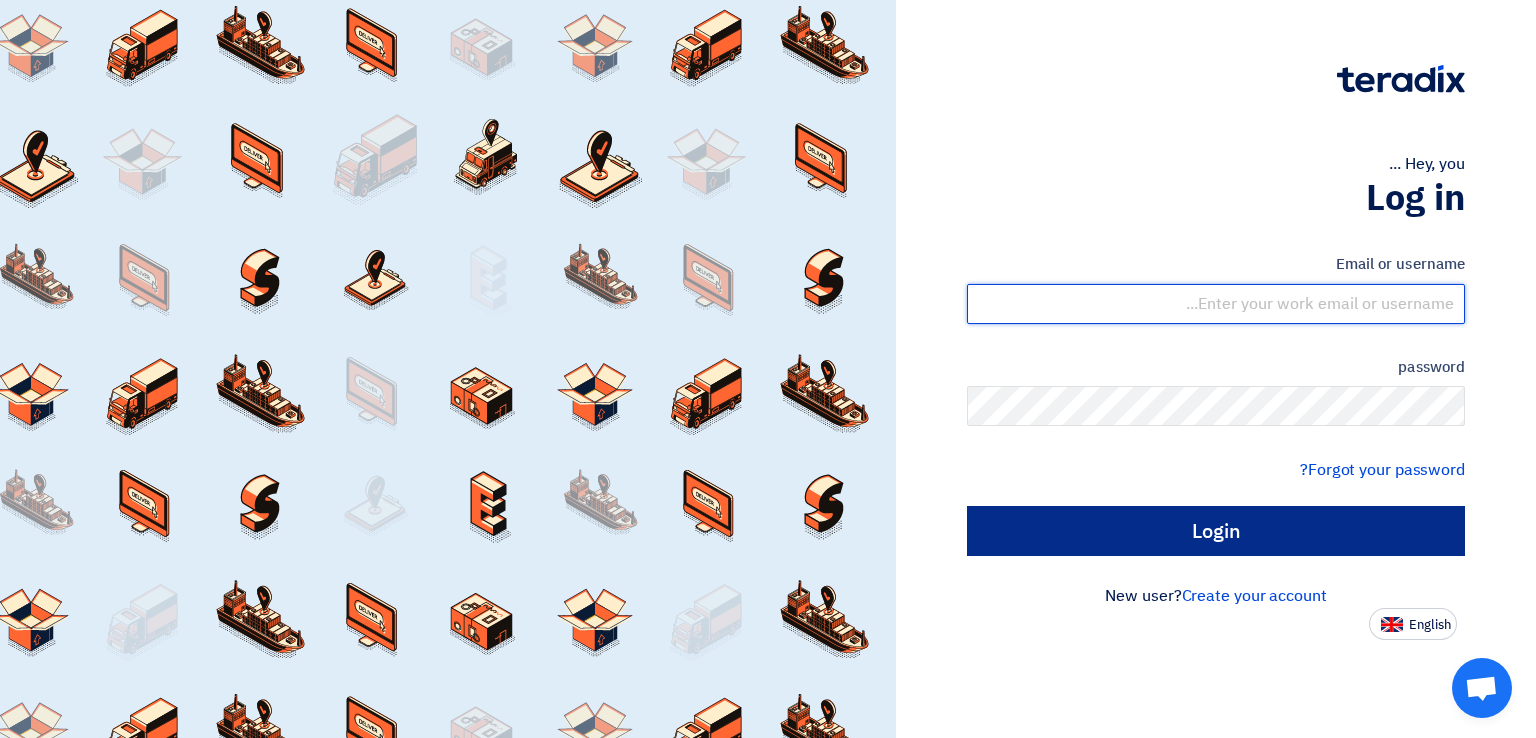 type on "sajid_155@rediffmail.com" 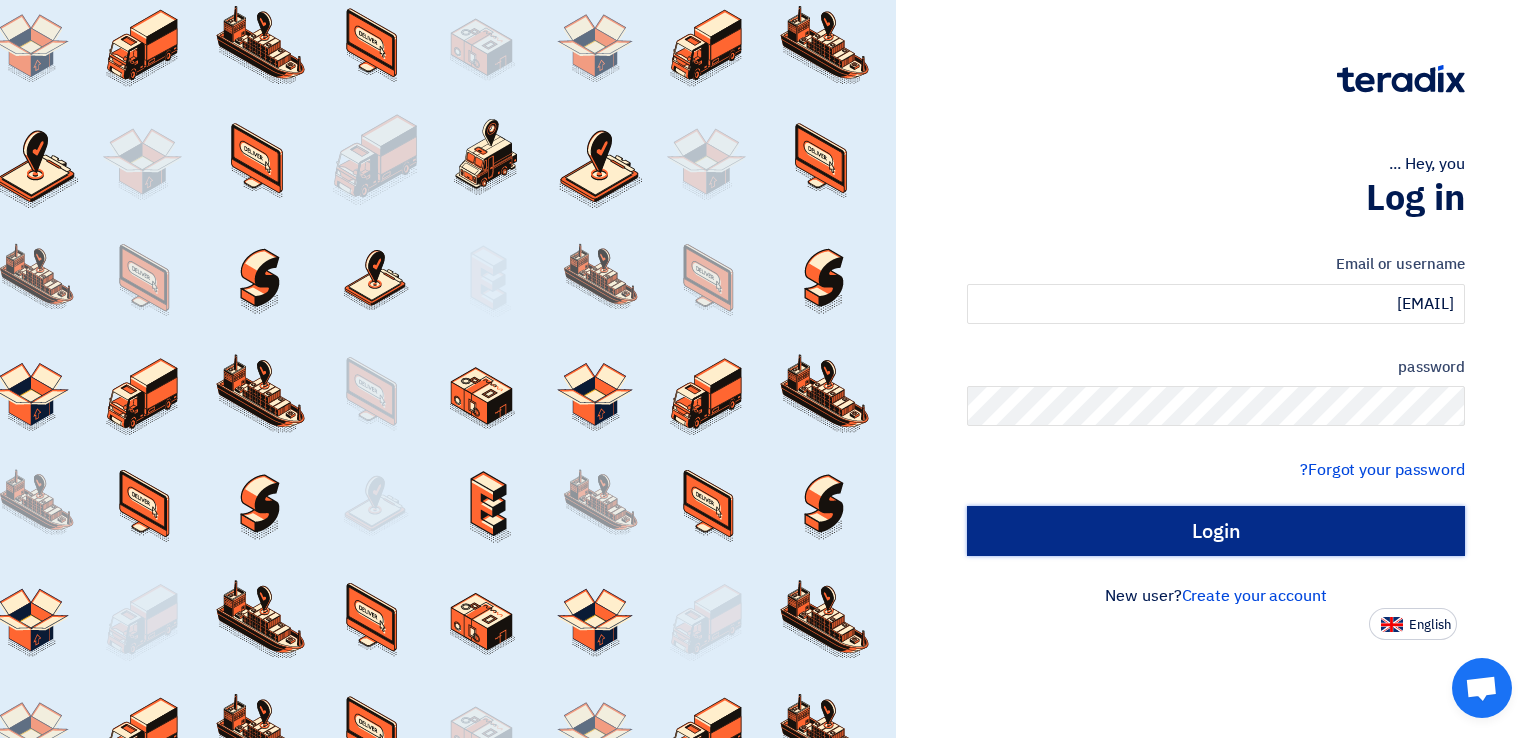 click on "Login" 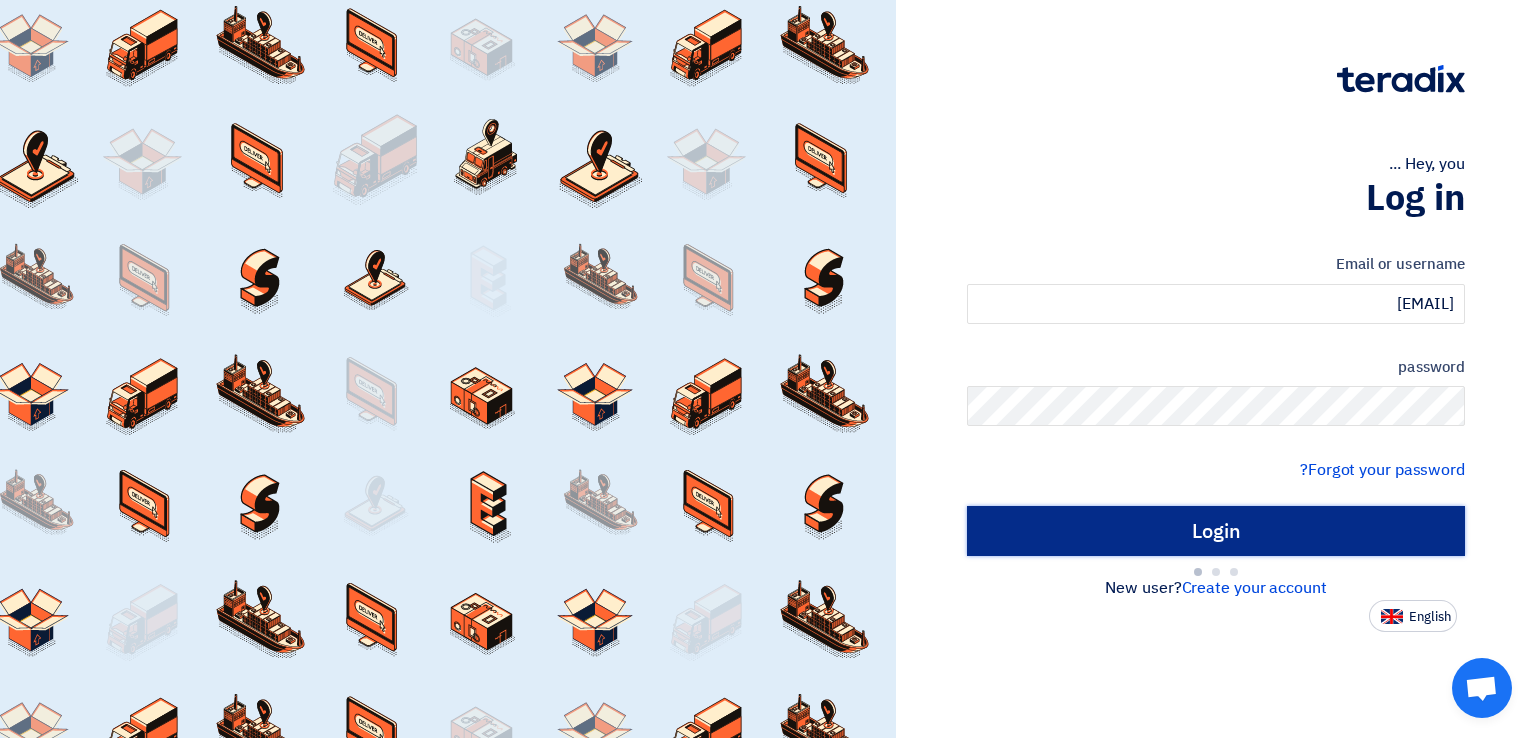 type on "Sign in" 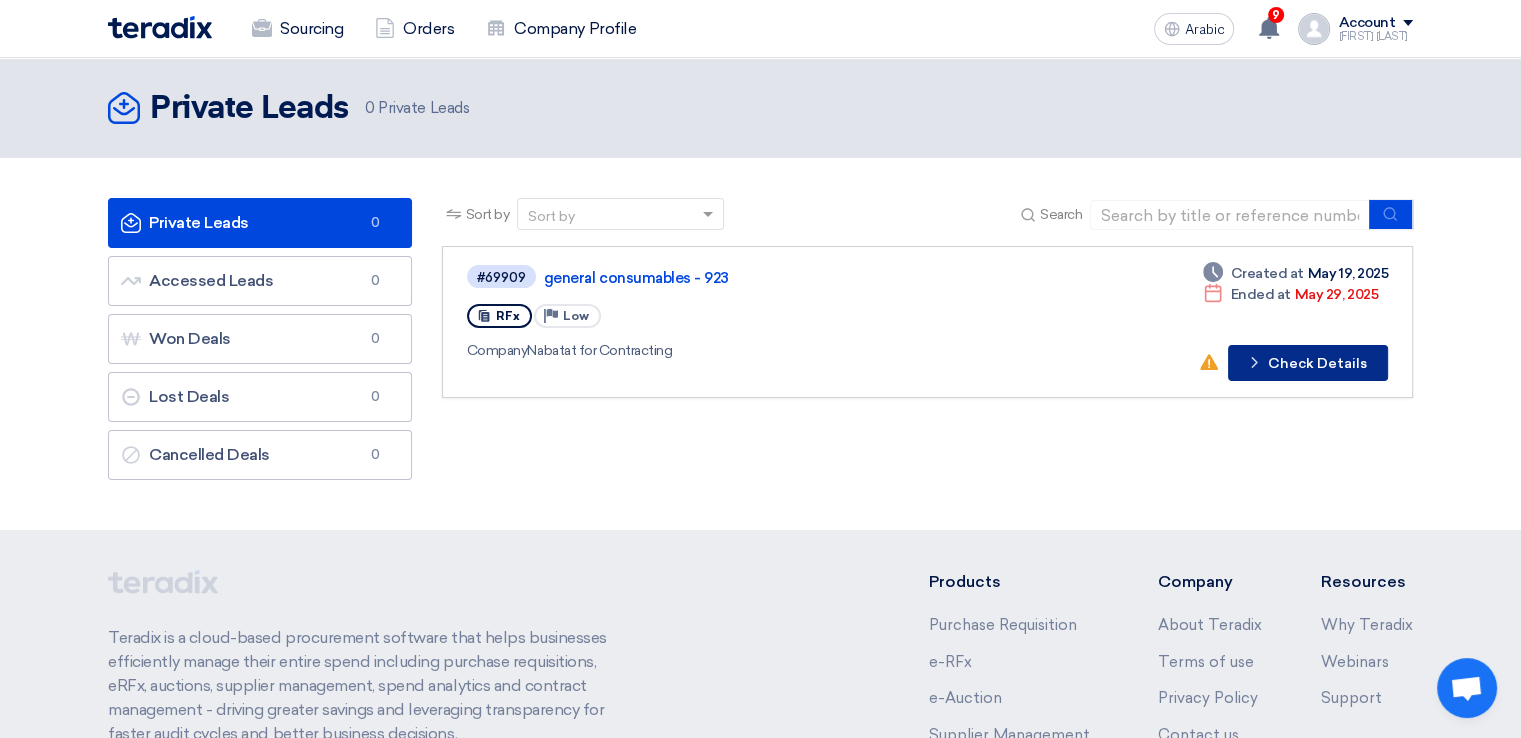 click on "Check details" 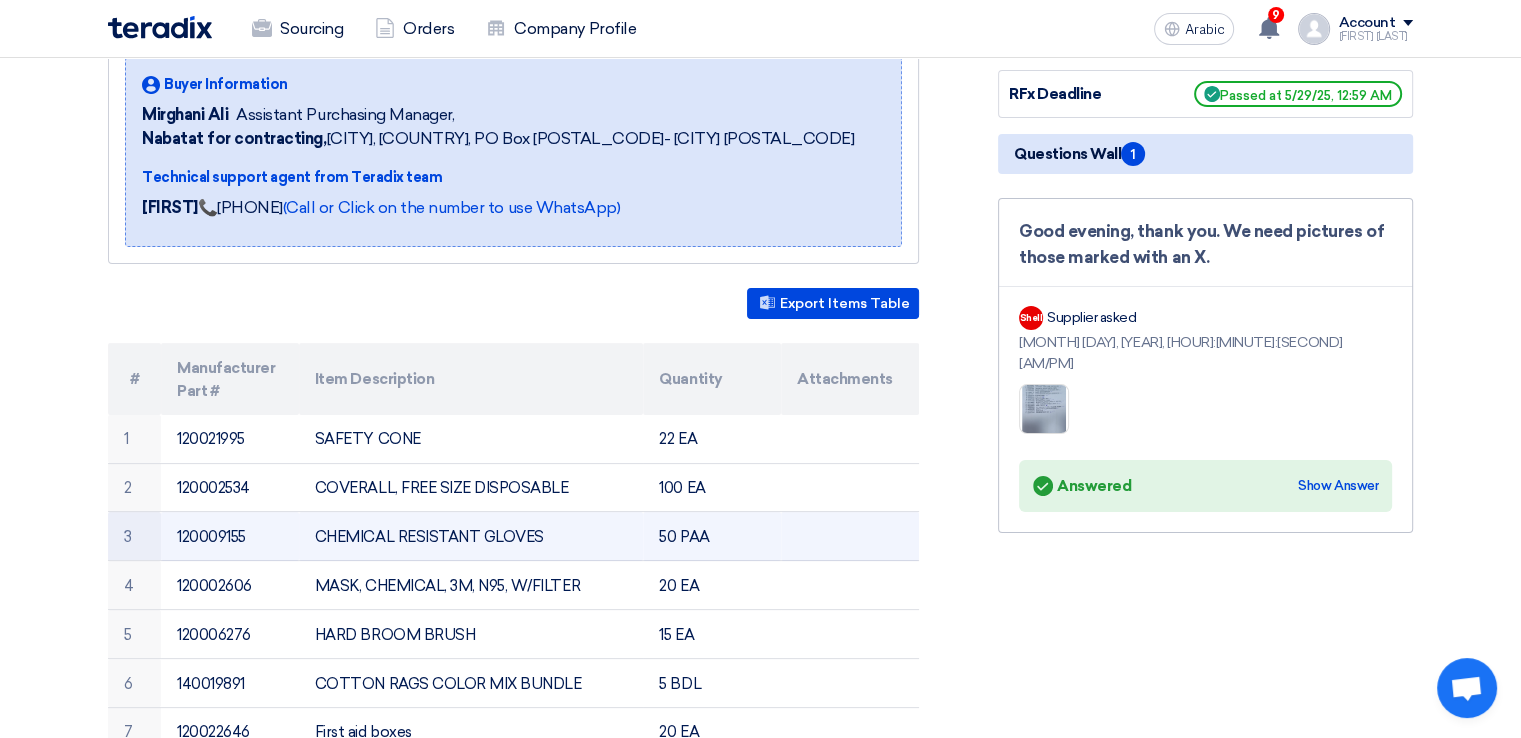 scroll, scrollTop: 300, scrollLeft: 0, axis: vertical 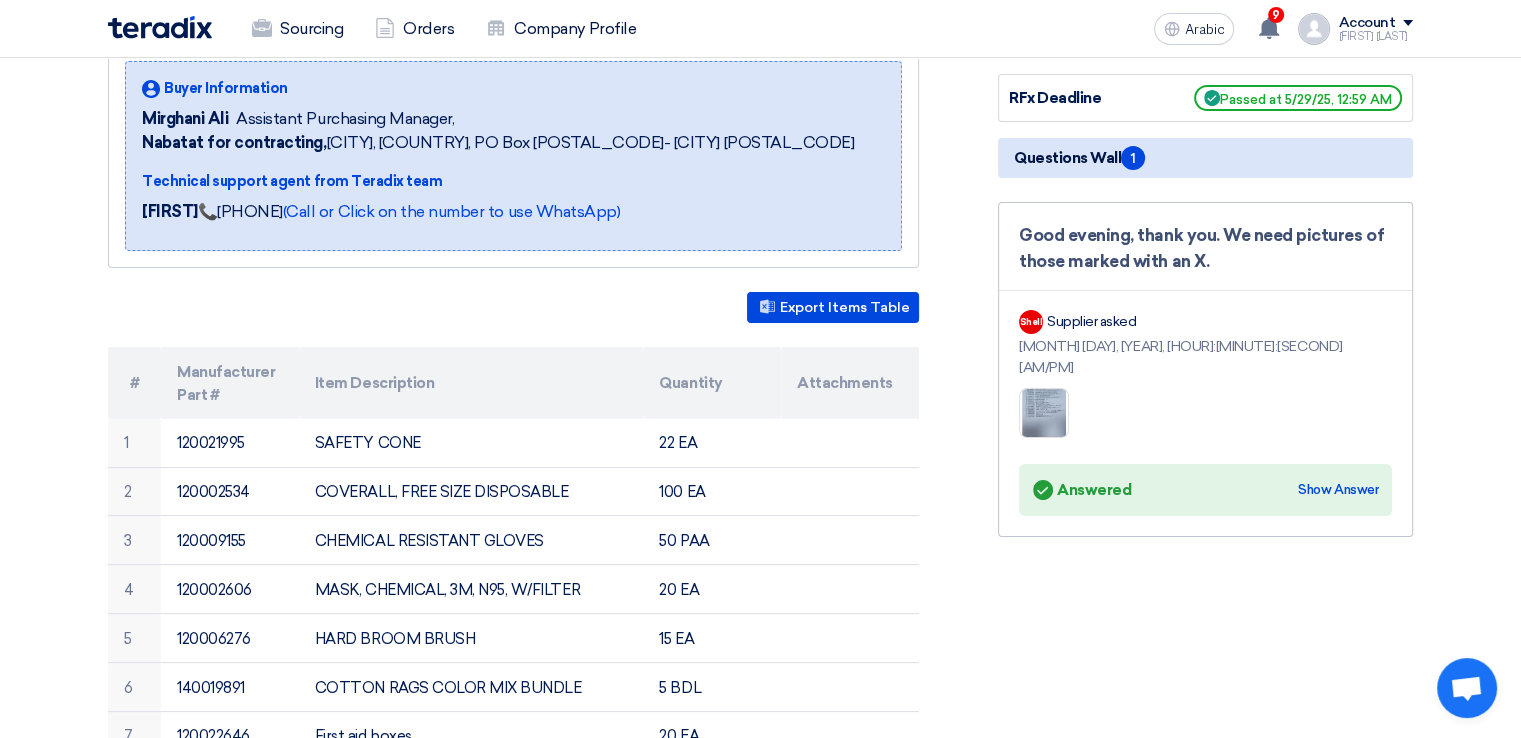 click on "Answered
Answered
Show Answer" 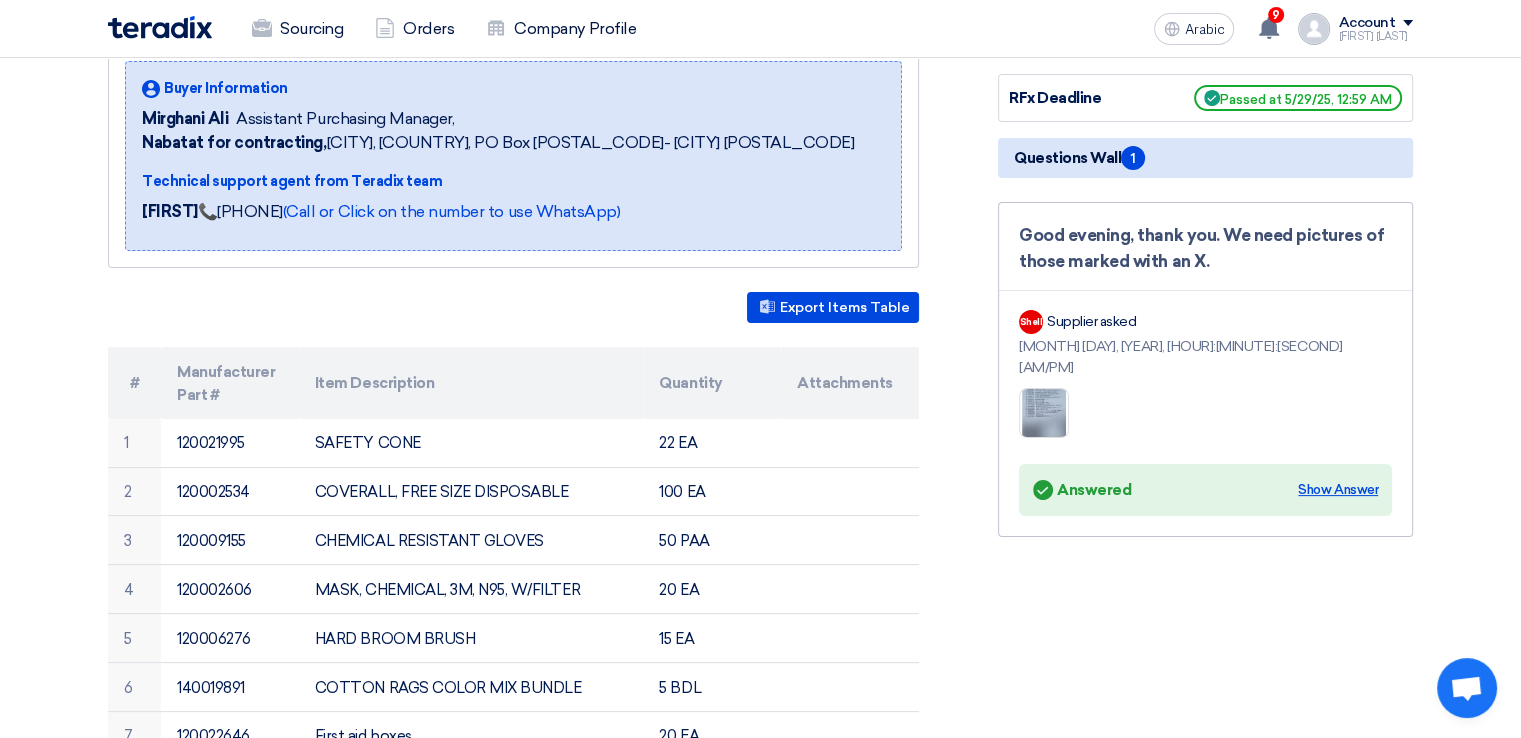 click on "Show Answer" 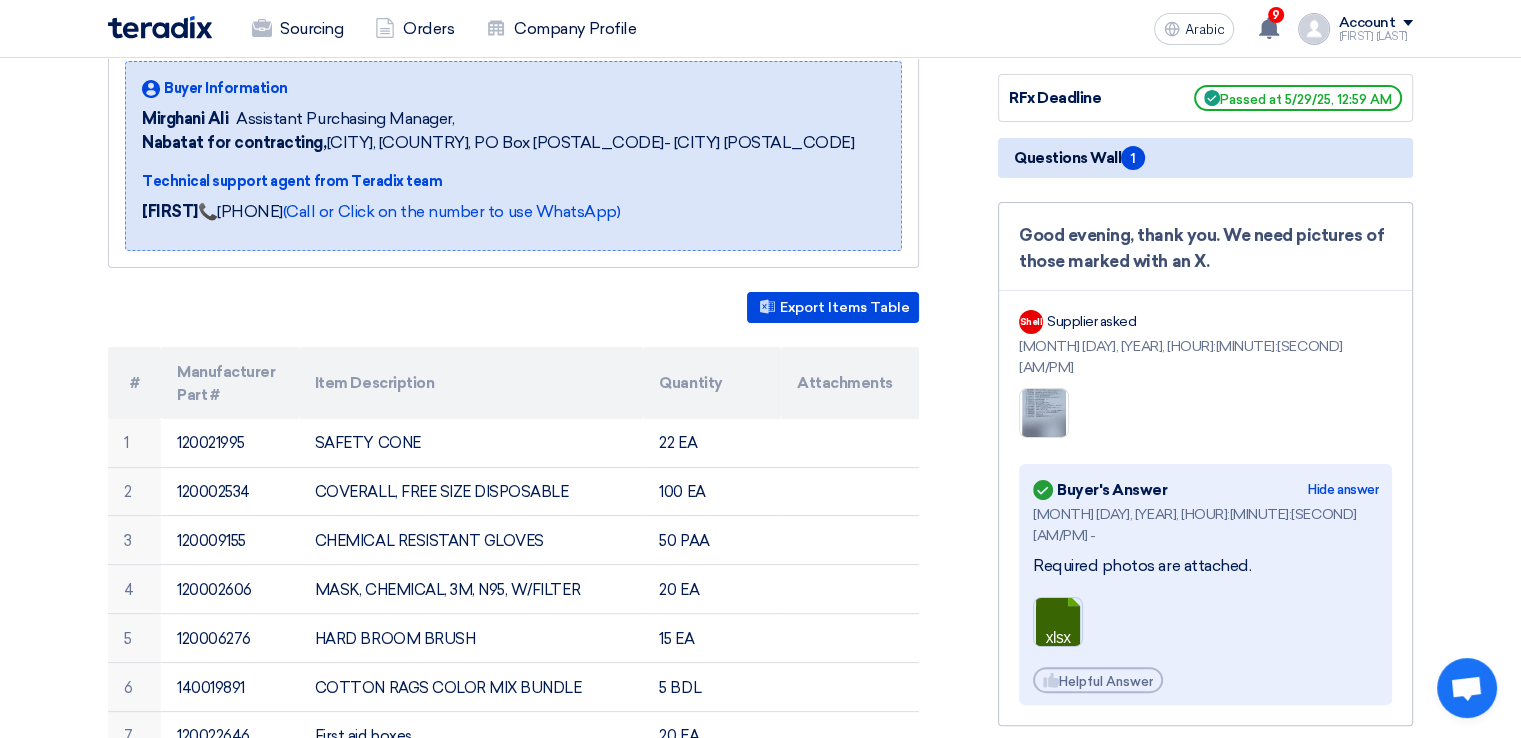 click 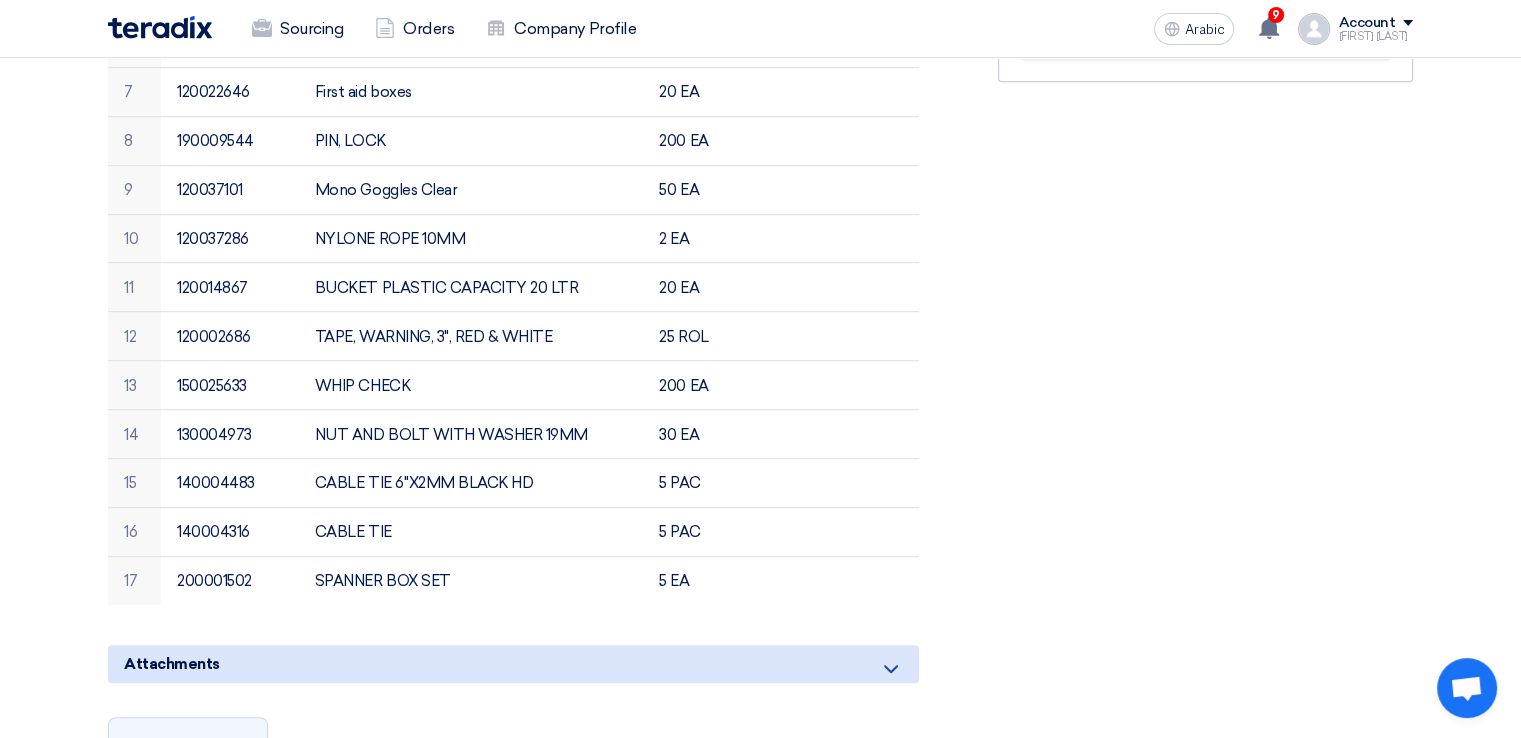 scroll, scrollTop: 1100, scrollLeft: 0, axis: vertical 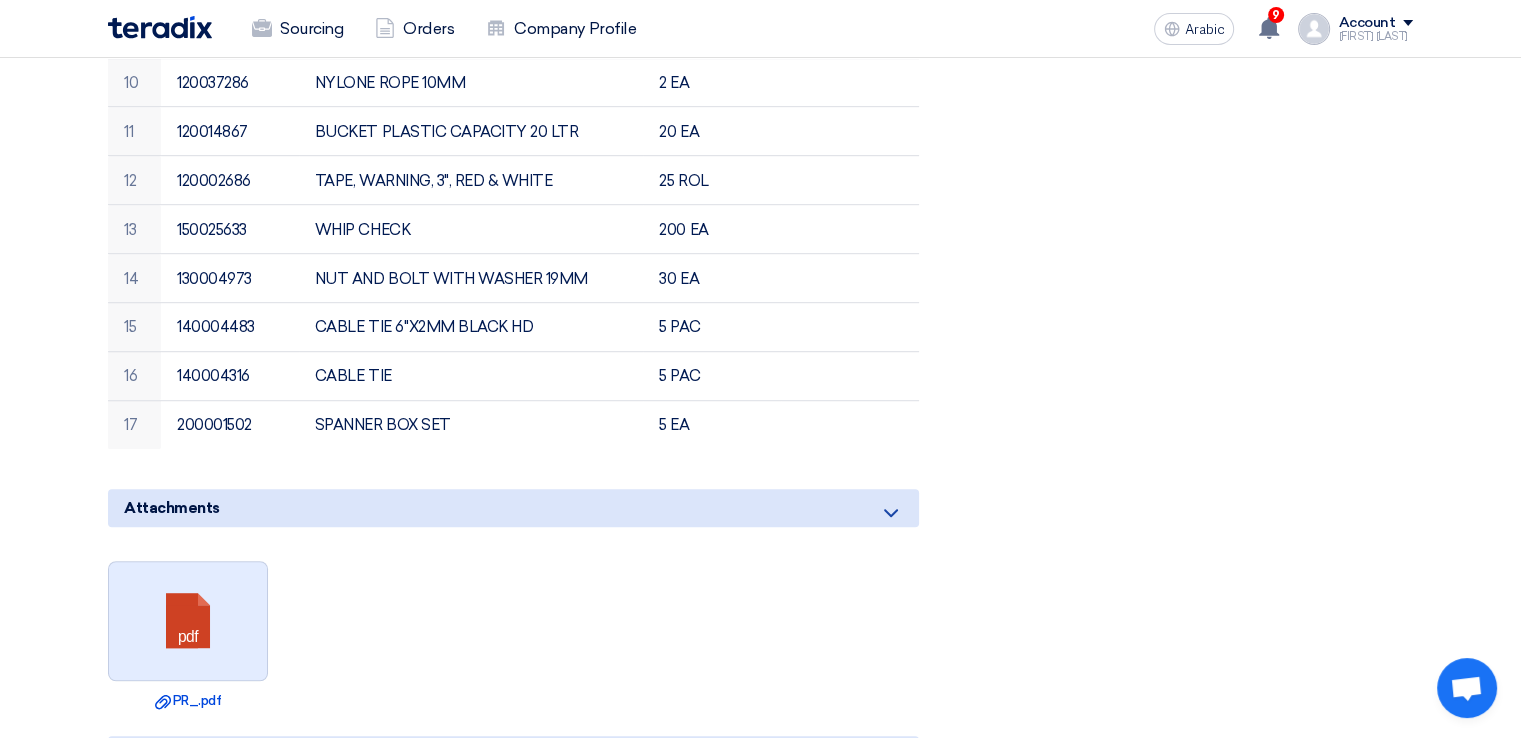 click at bounding box center [189, 622] 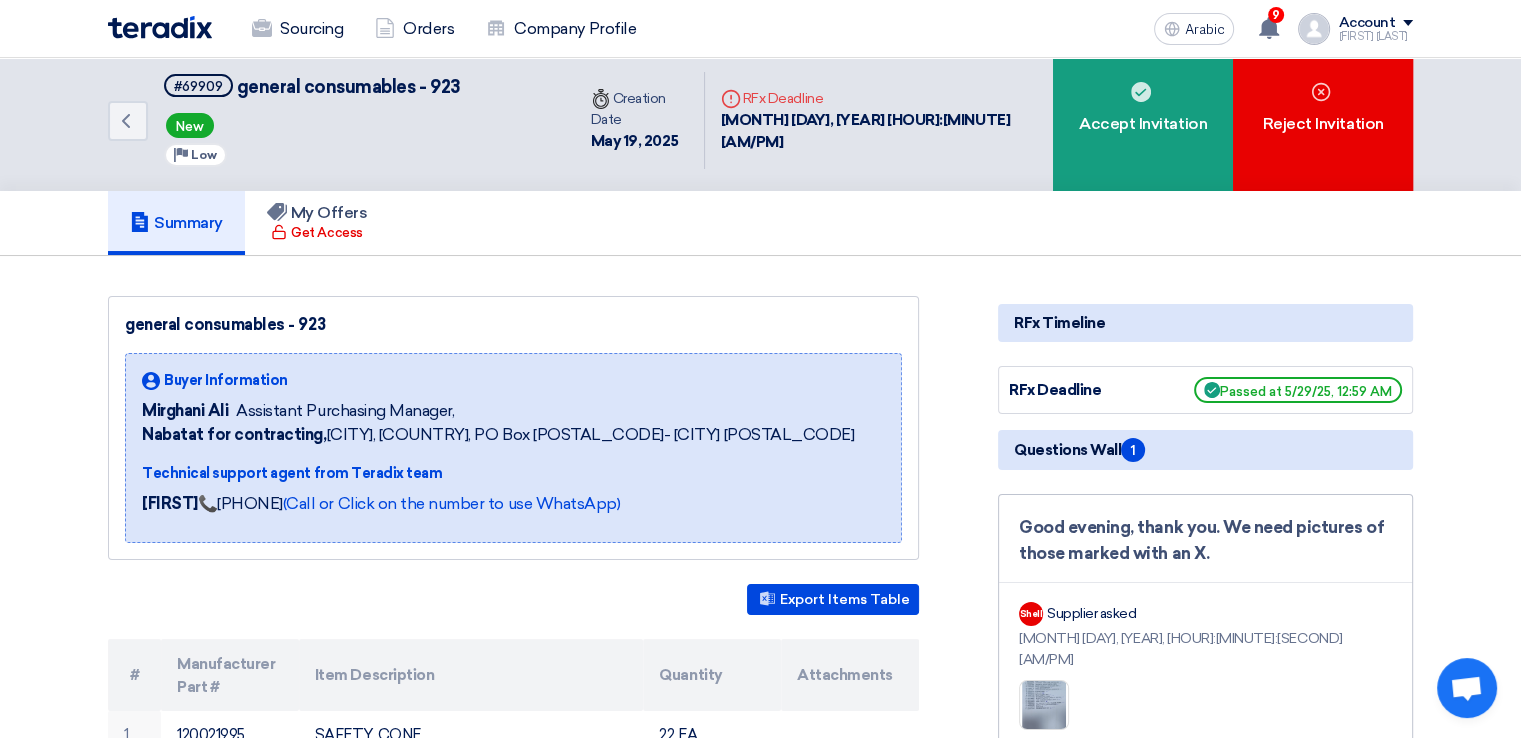 scroll, scrollTop: 0, scrollLeft: 0, axis: both 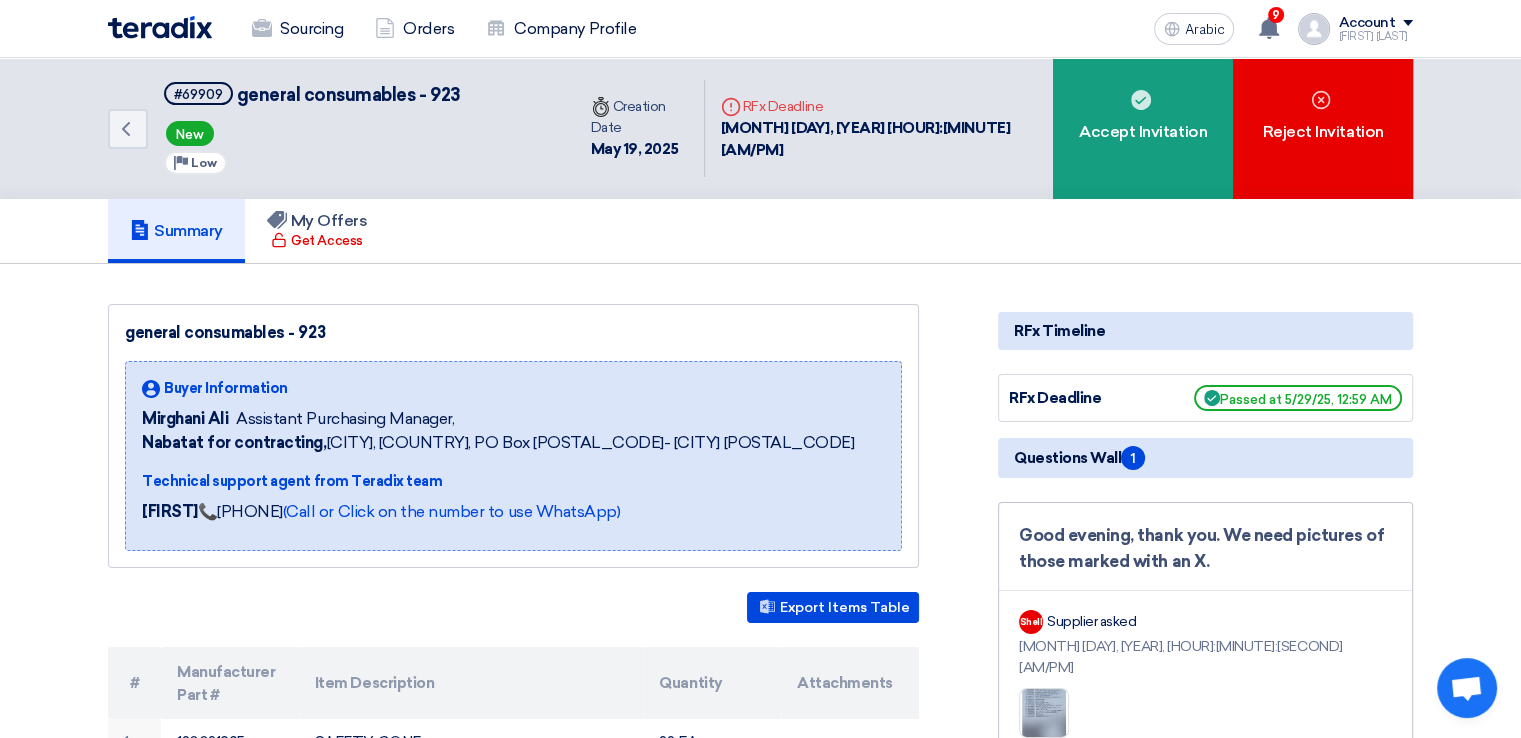 click on "Summary
My Offers
Get Access" 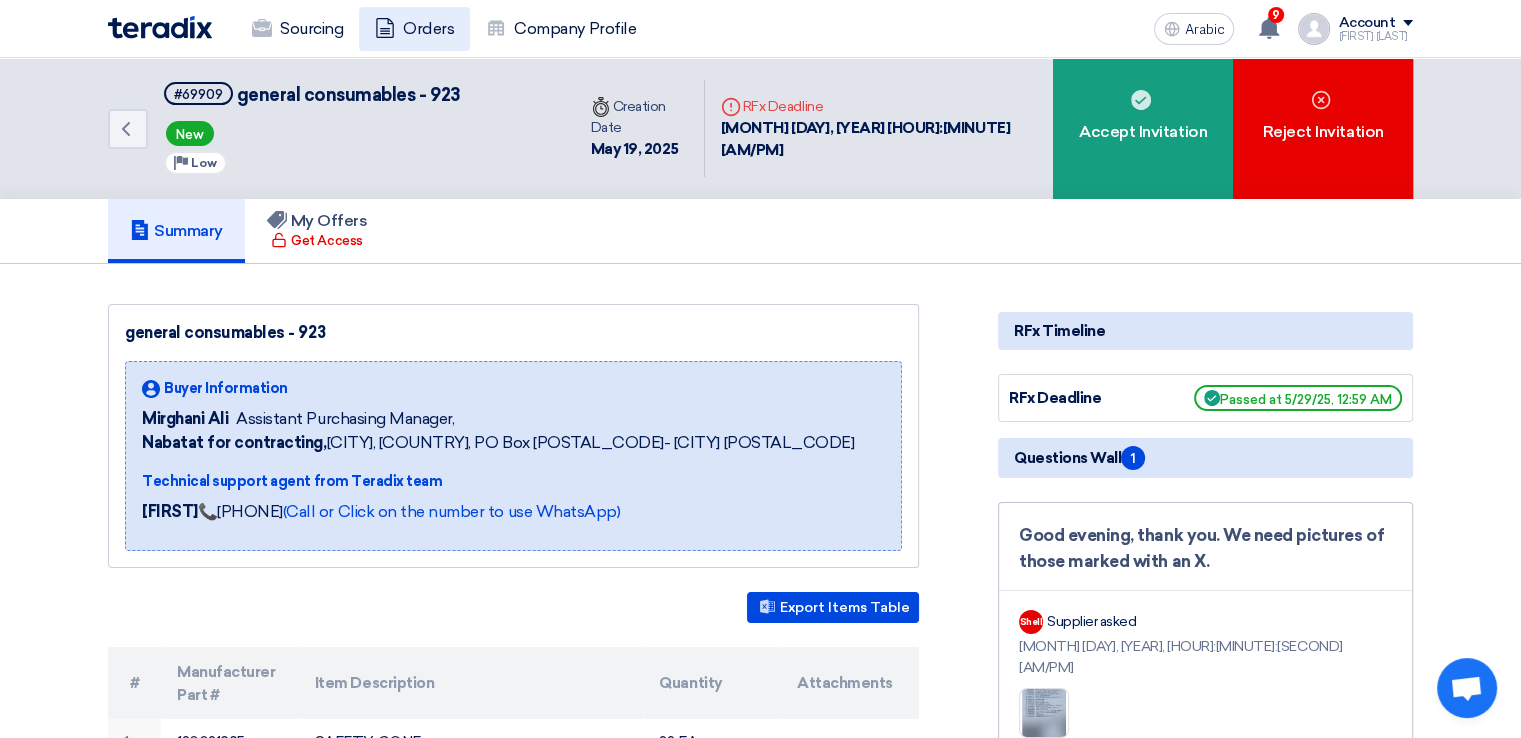 click on "Orders" 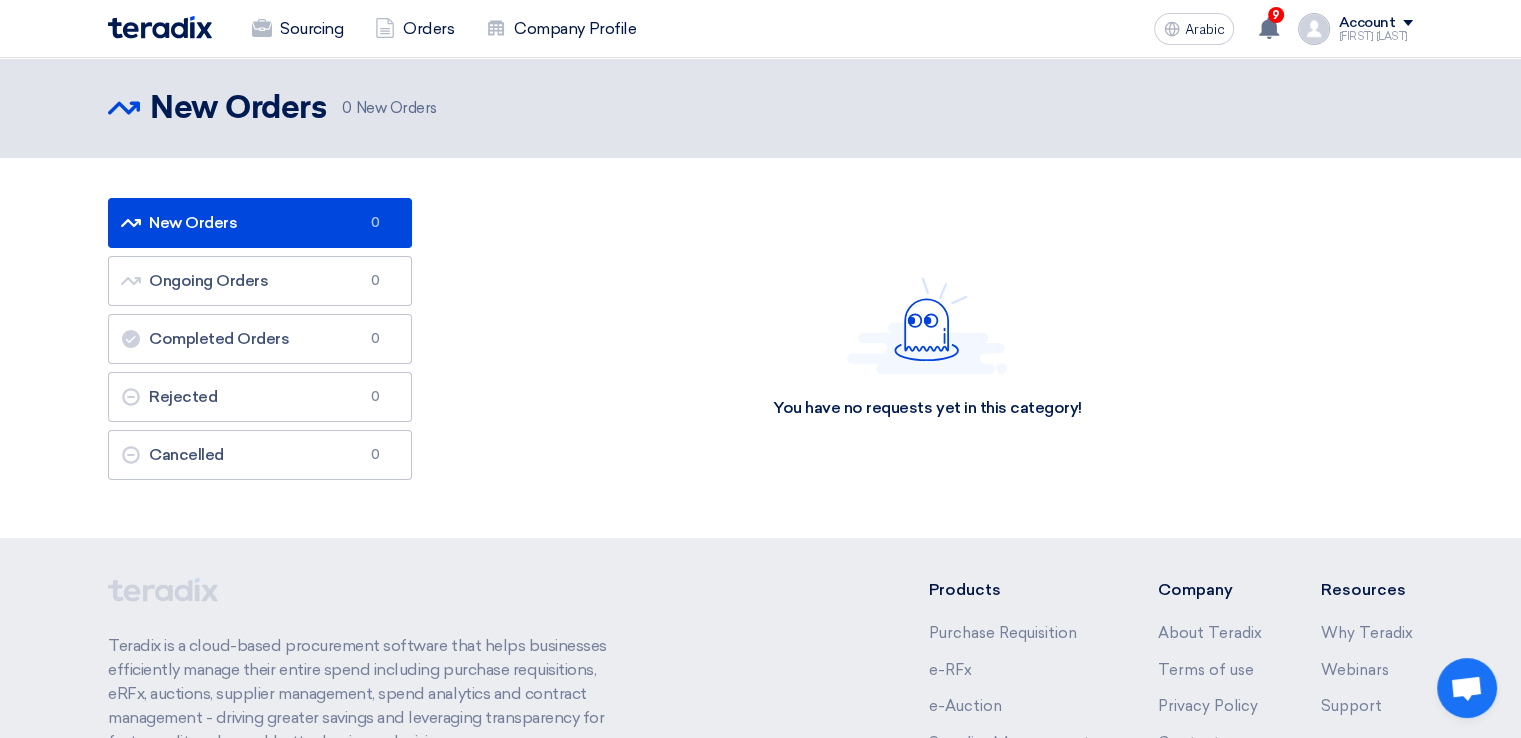 click on "Account" 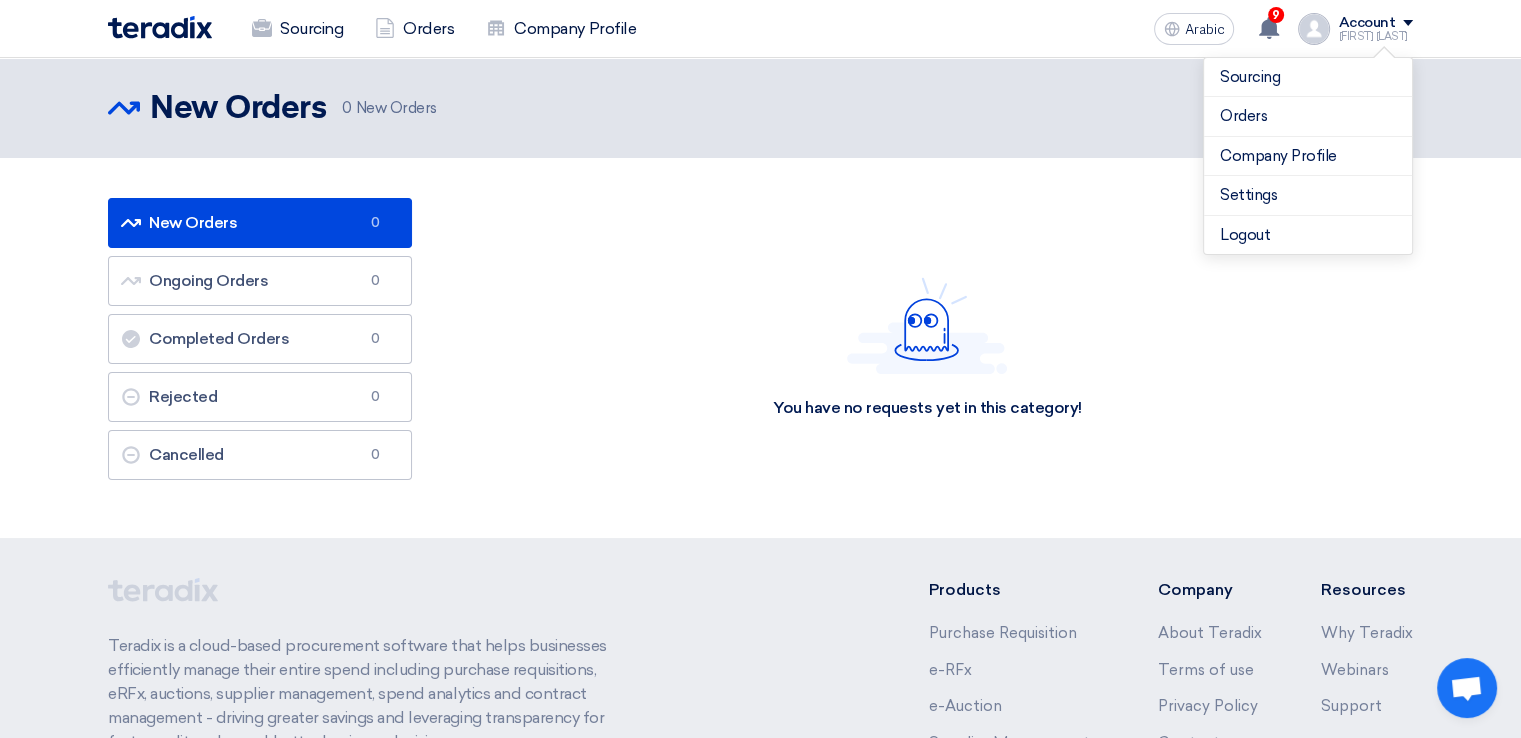 click on "New Orders
New Orders
0
New Orders" 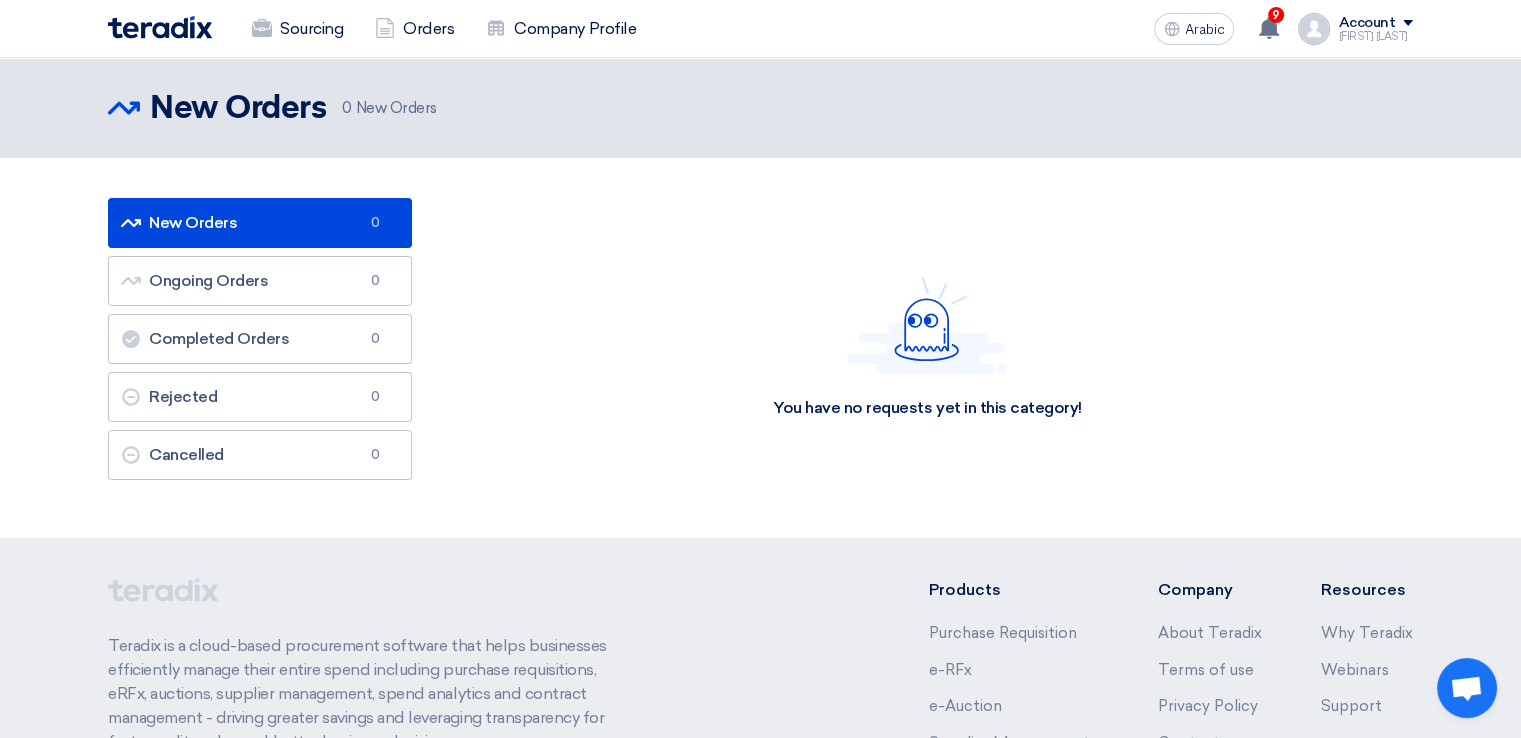 click on "Account" 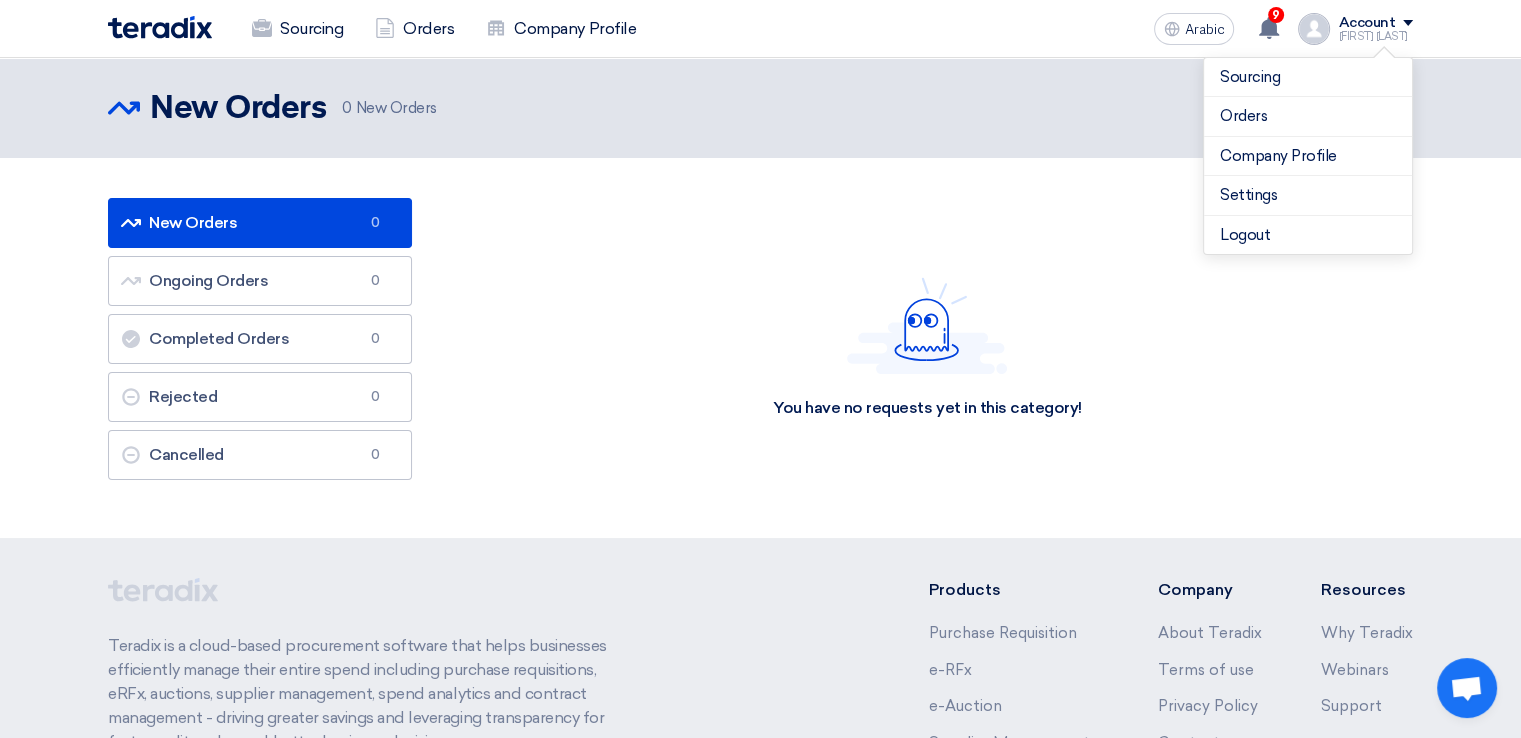 click on "New Orders
New Orders
0
Ongoing Orders
Ongoing Orders
0
Completed Orders
Completed Orders
0
Rejected
Rejected
0
Cancelled" 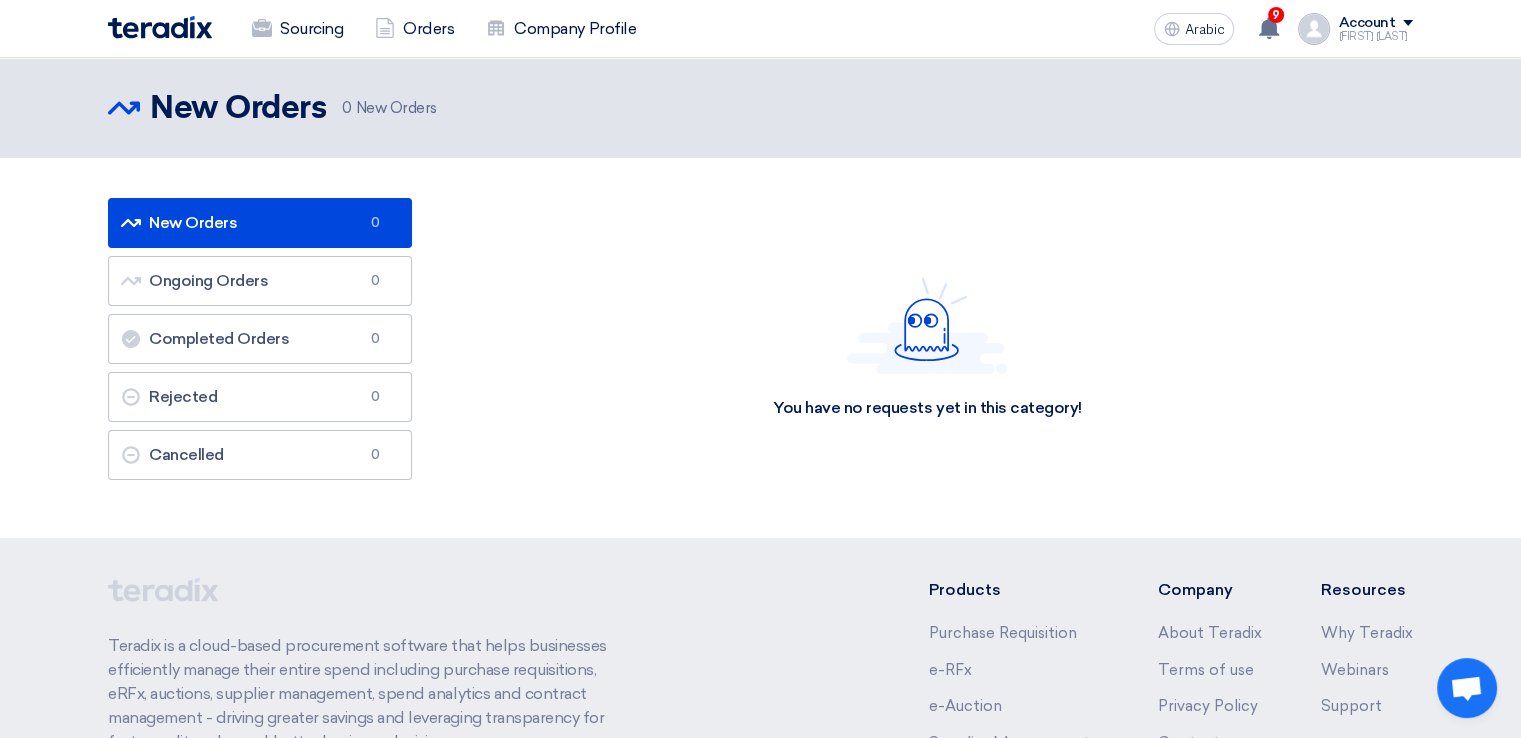 click on "New Orders" 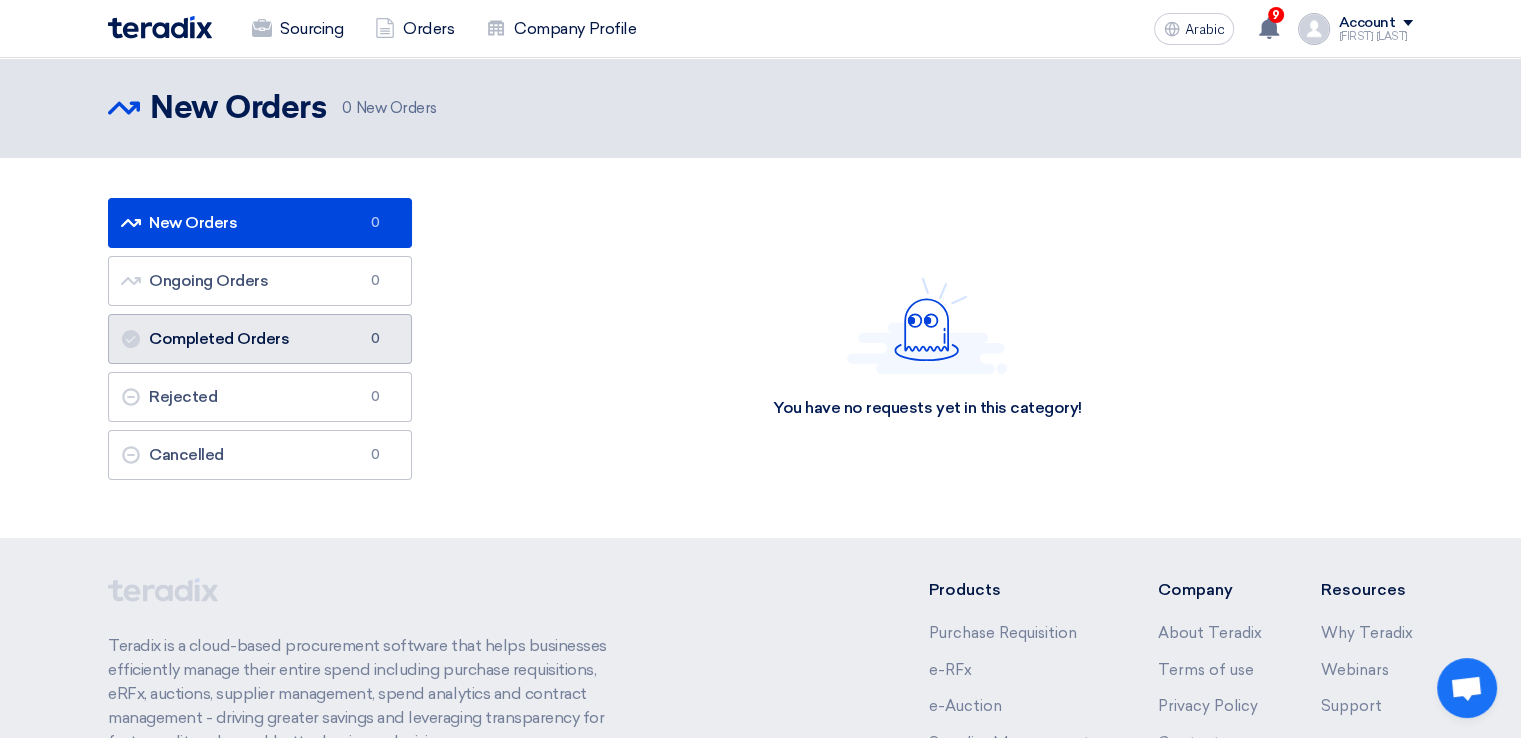 click on "Completed Orders" 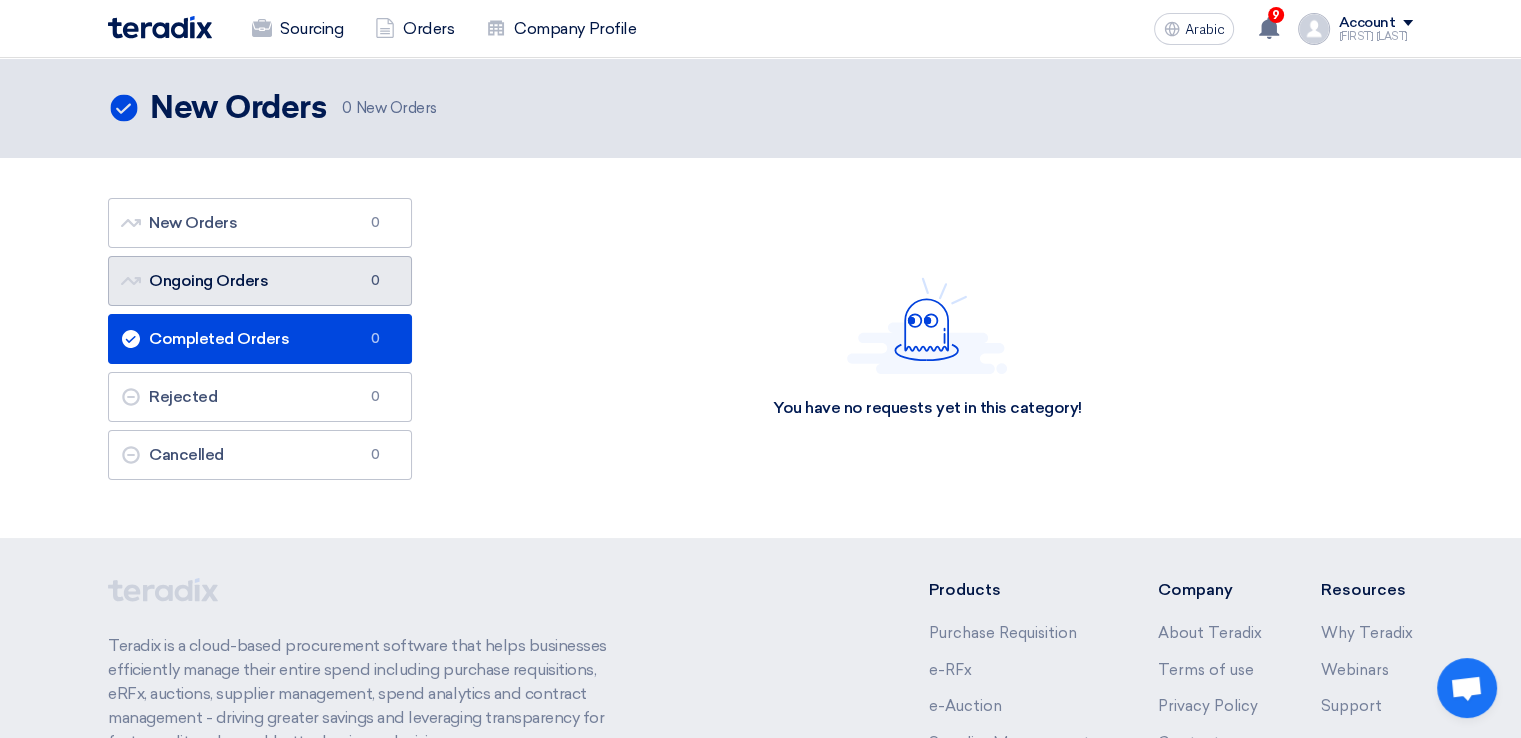 click on "Ongoing Orders" 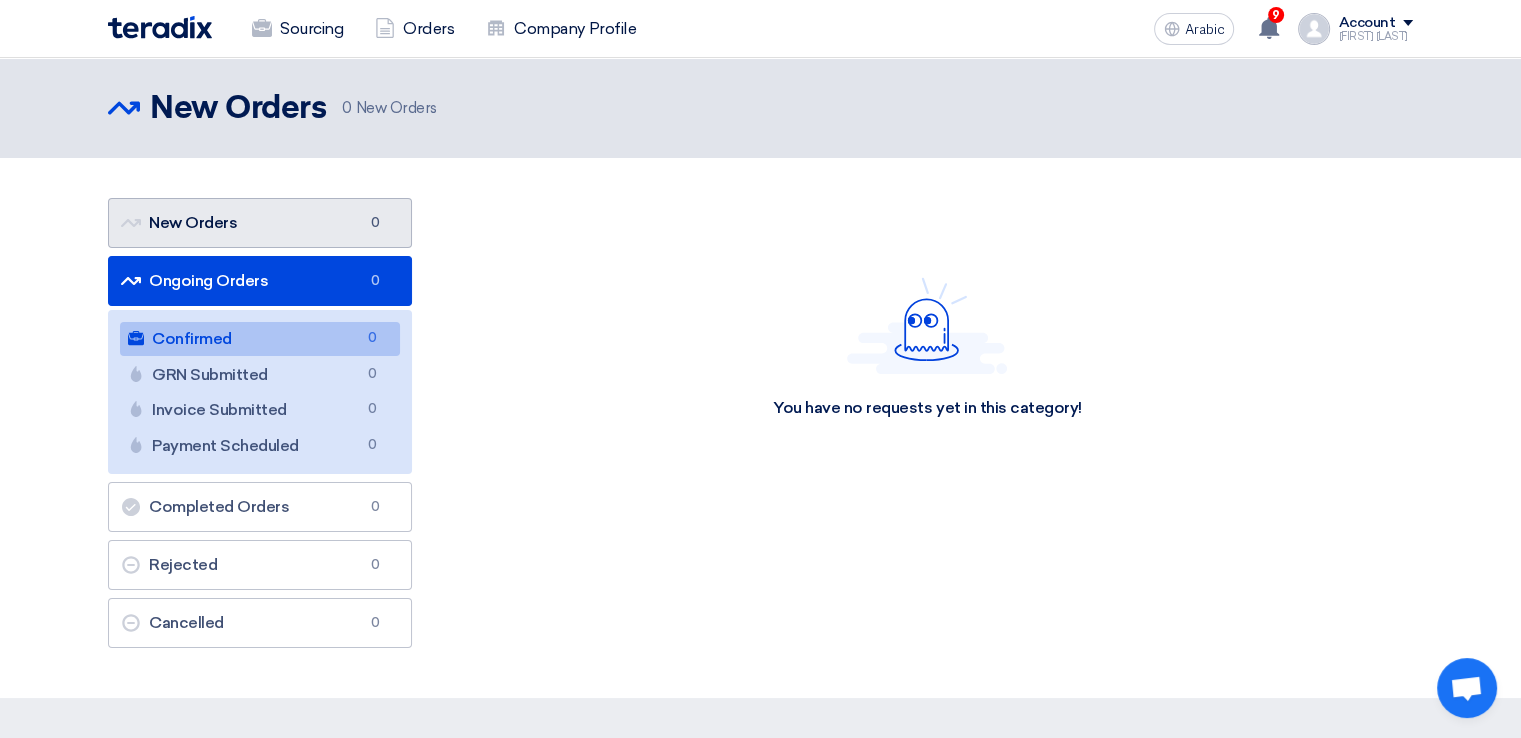 click on "New Orders
New Orders
0" 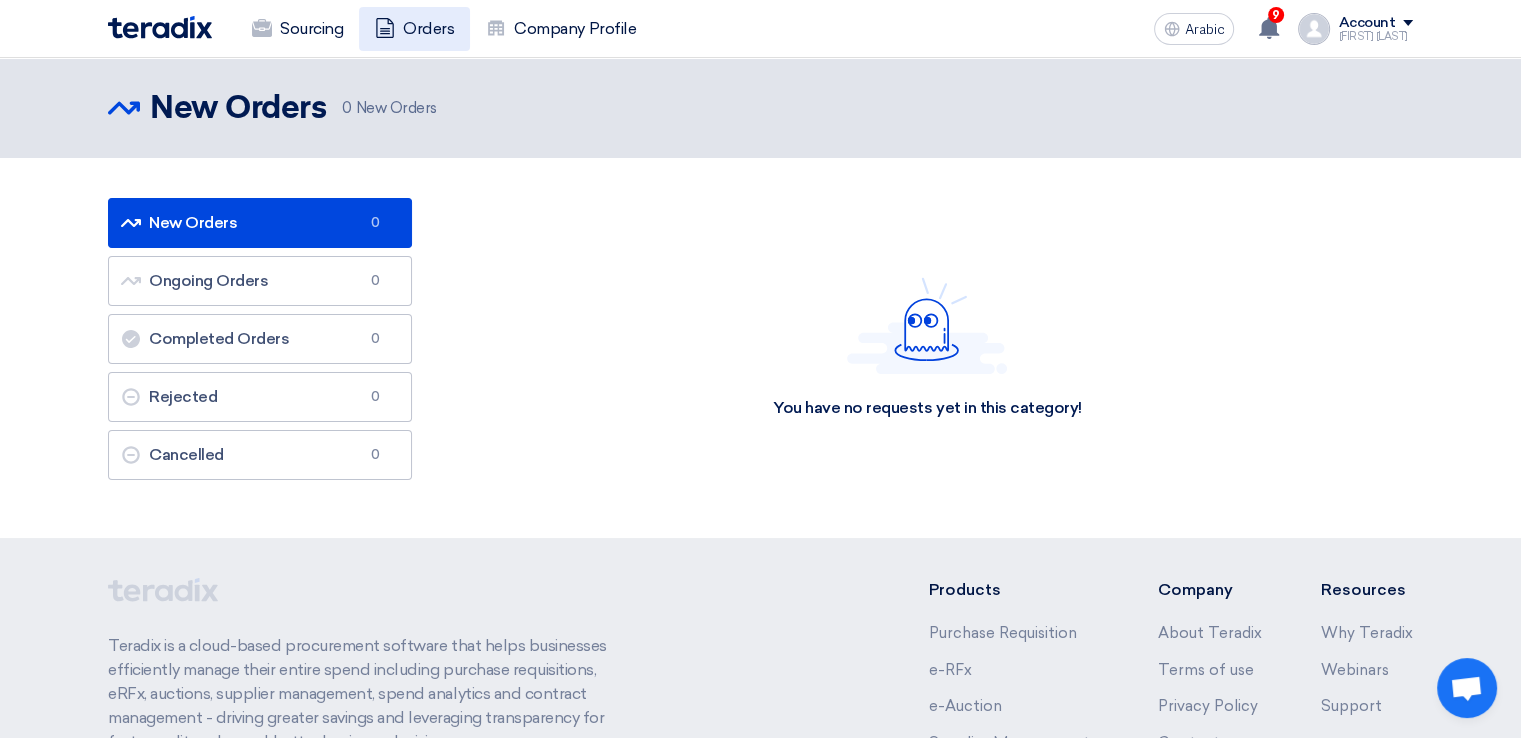 click on "Orders" 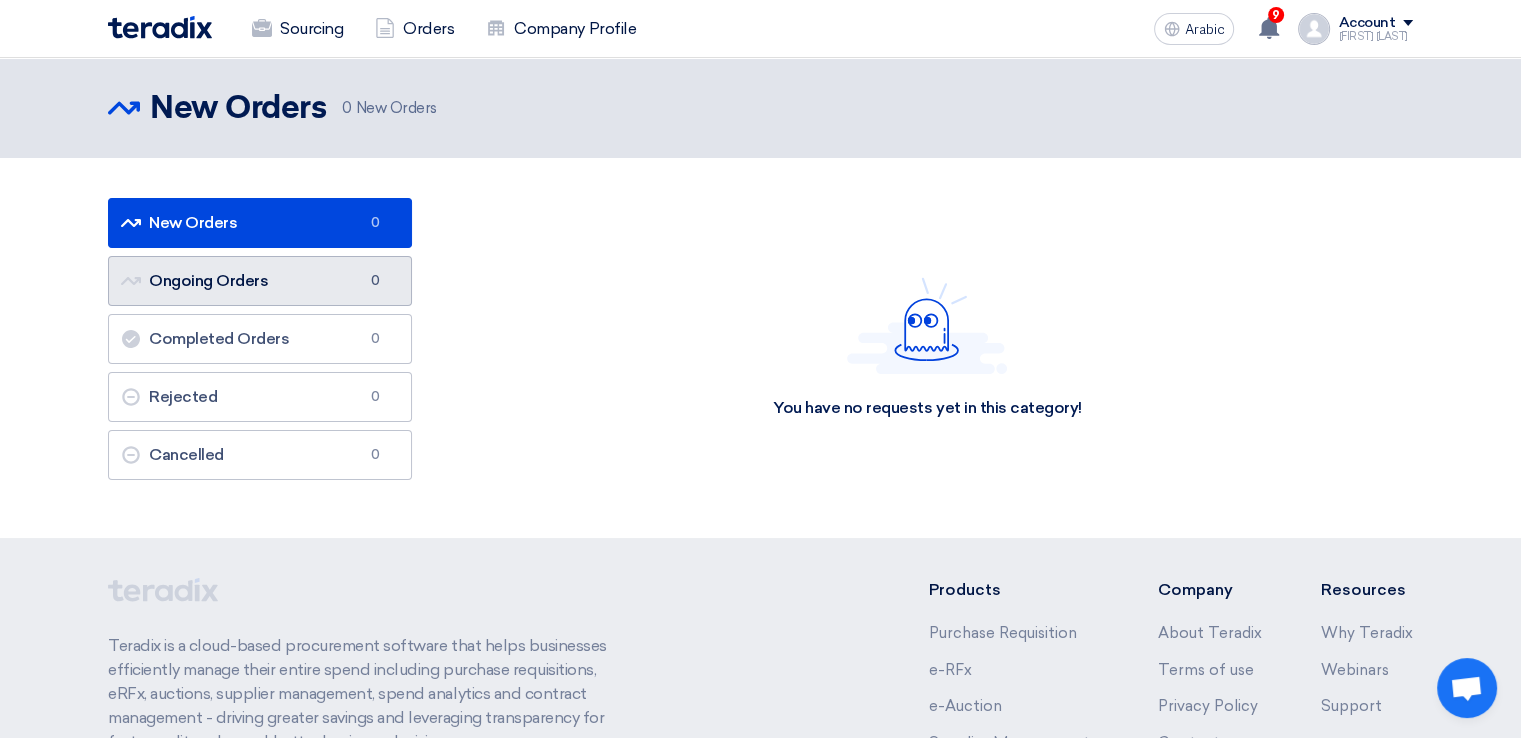 click on "Ongoing Orders" 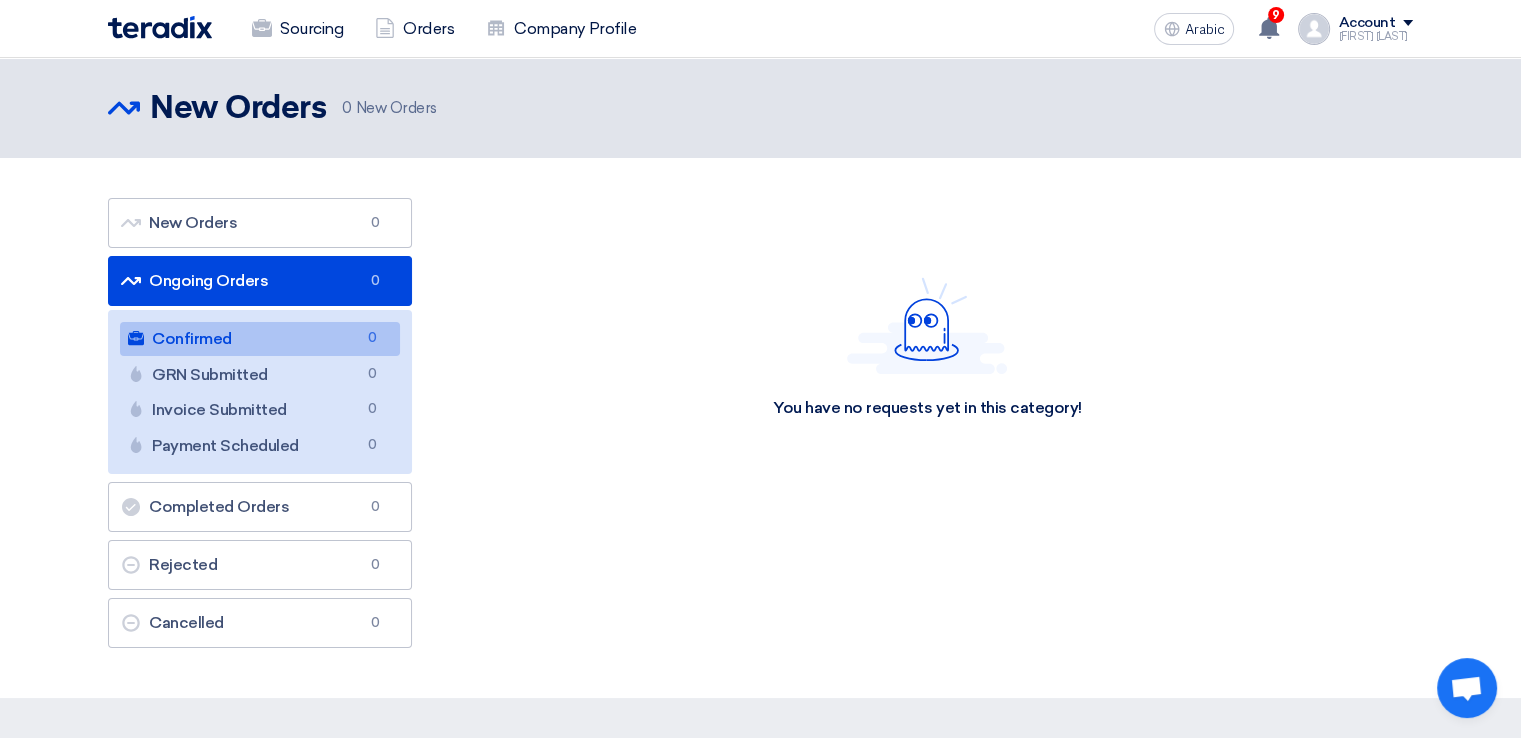 click on "You have no requests yet in this category!" 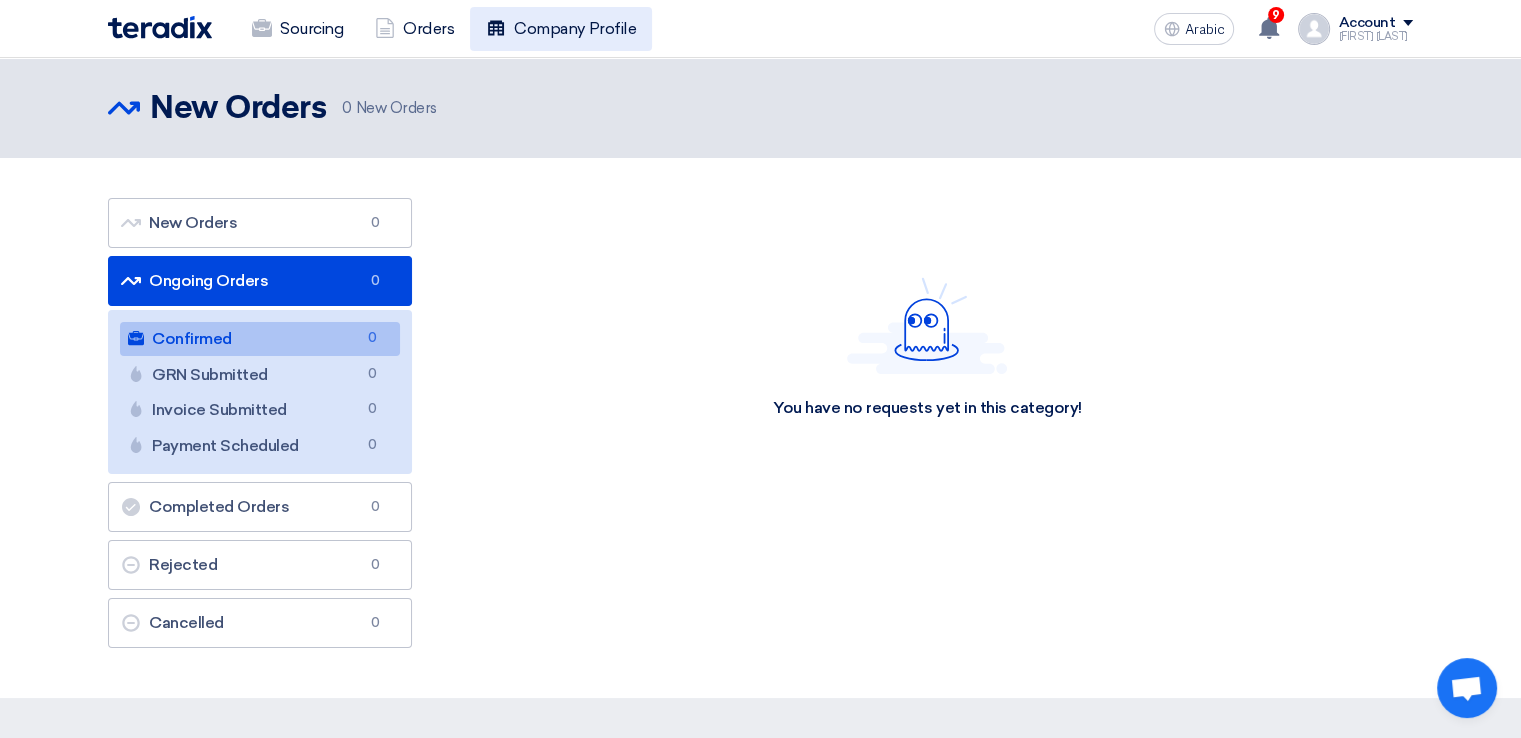 click on "Company Profile" 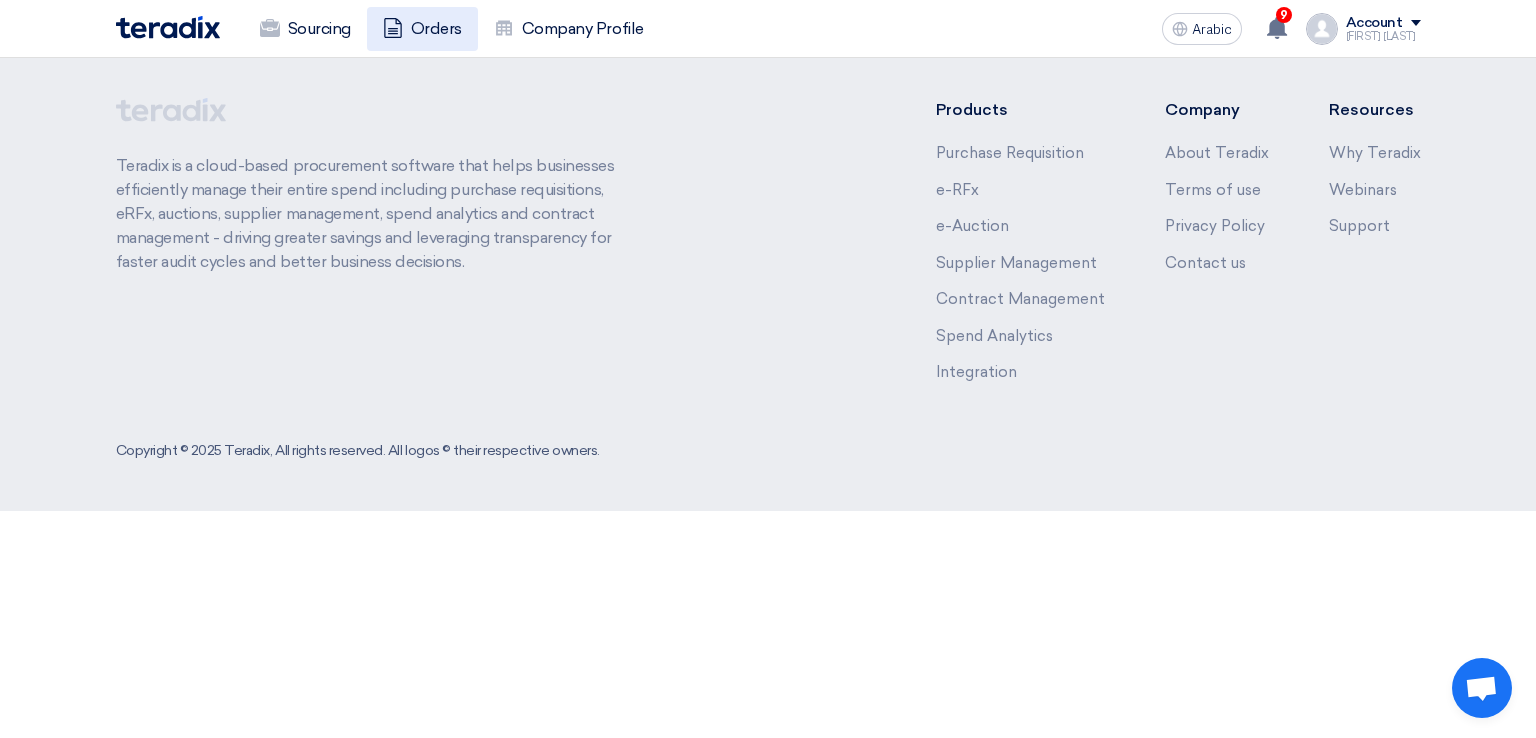 click 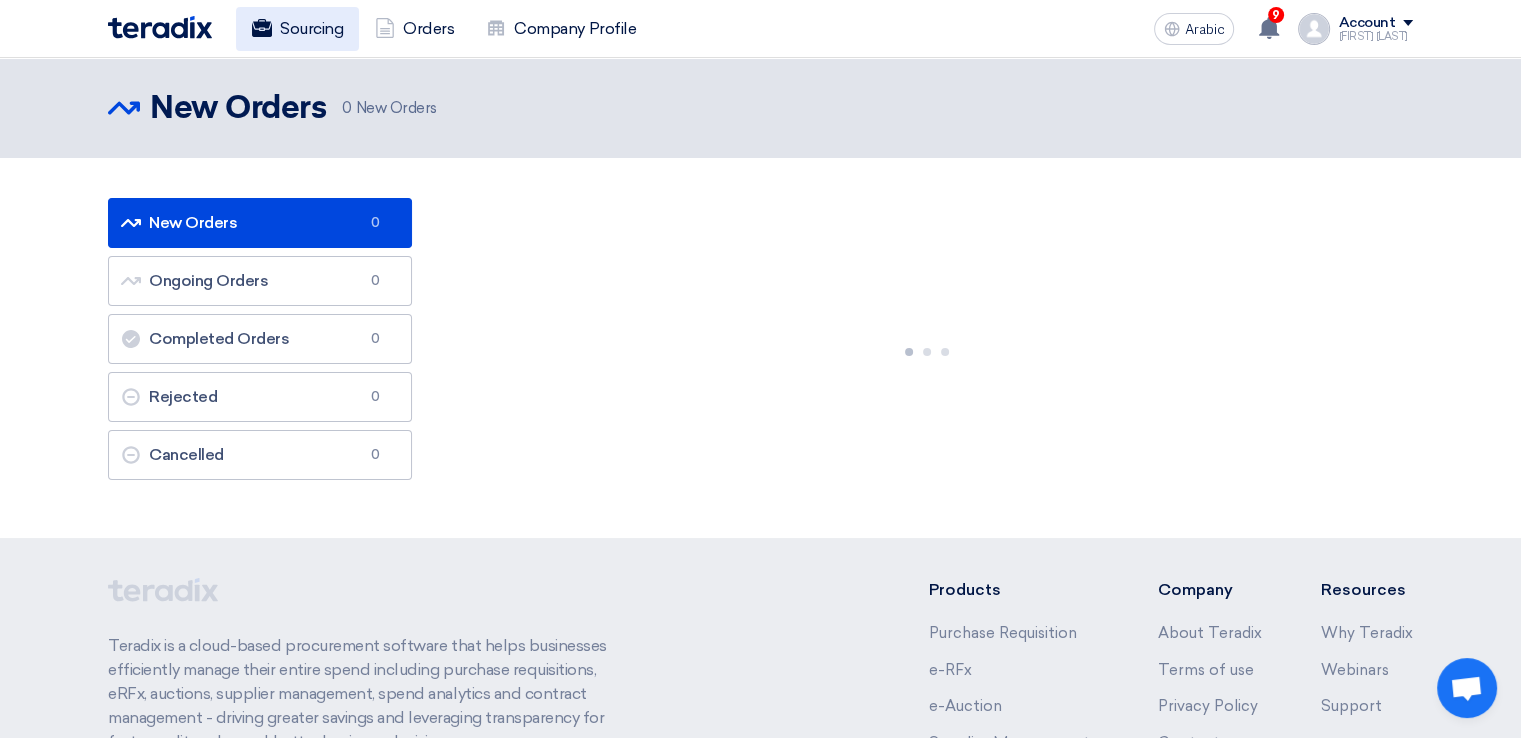 click on "Sourcing" 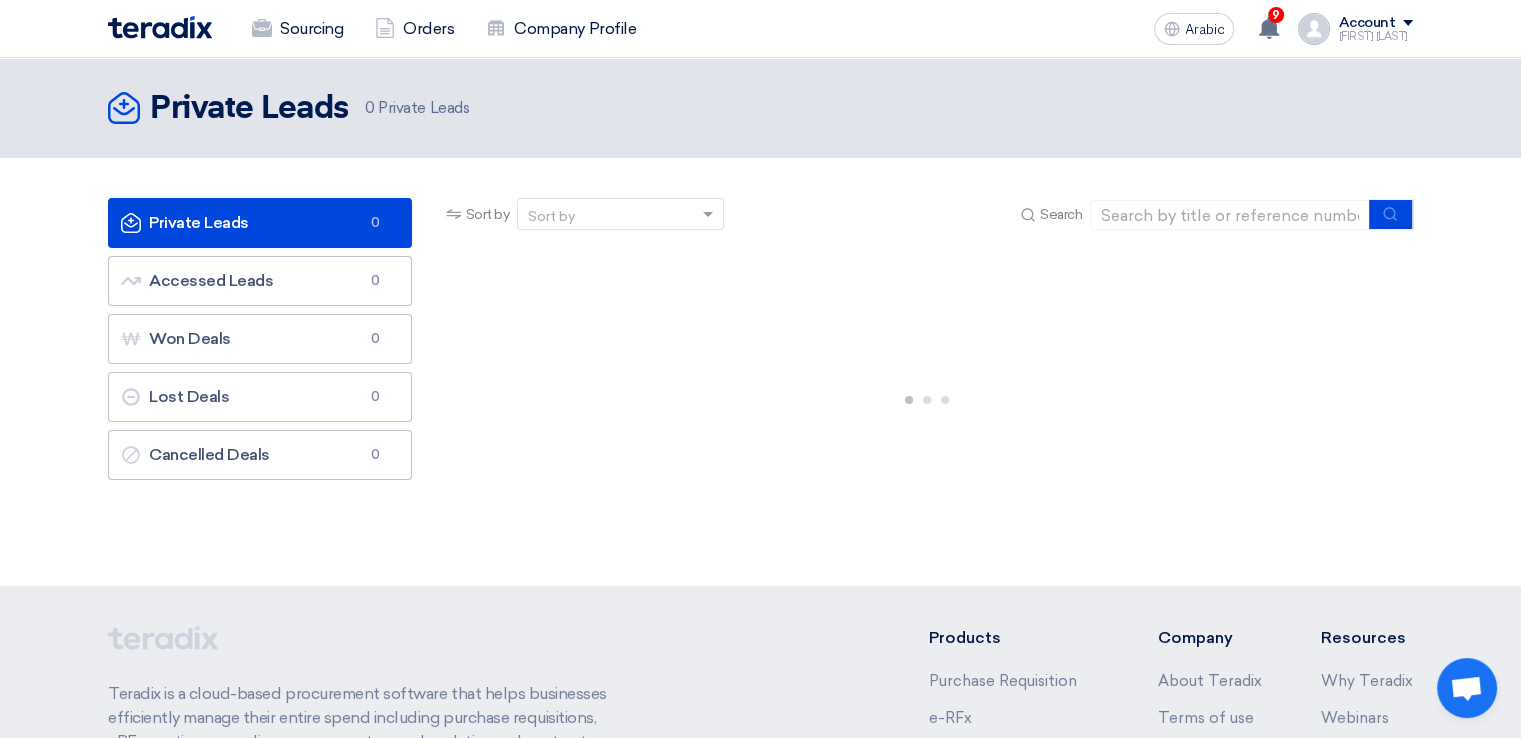 click on "Sourcing
Orders
Company Profile" 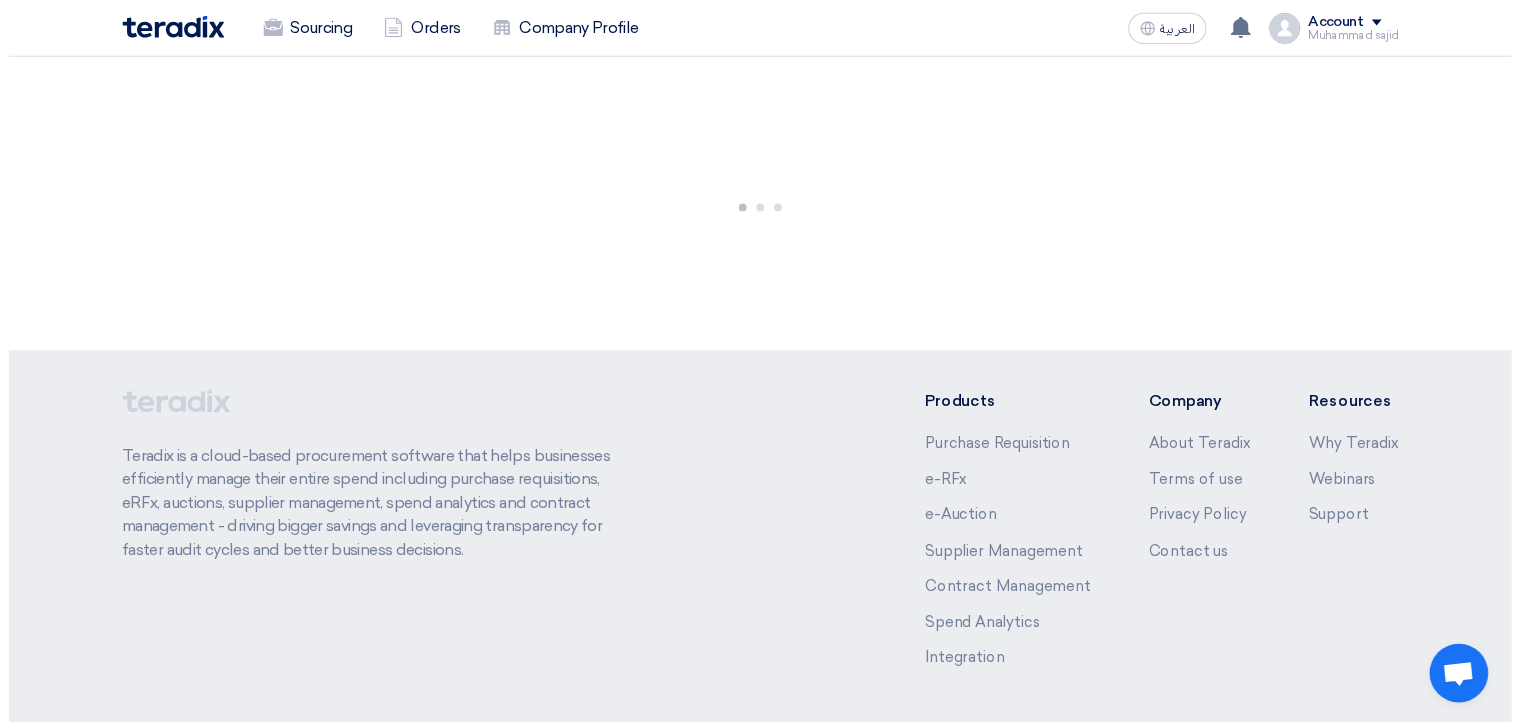scroll, scrollTop: 0, scrollLeft: 0, axis: both 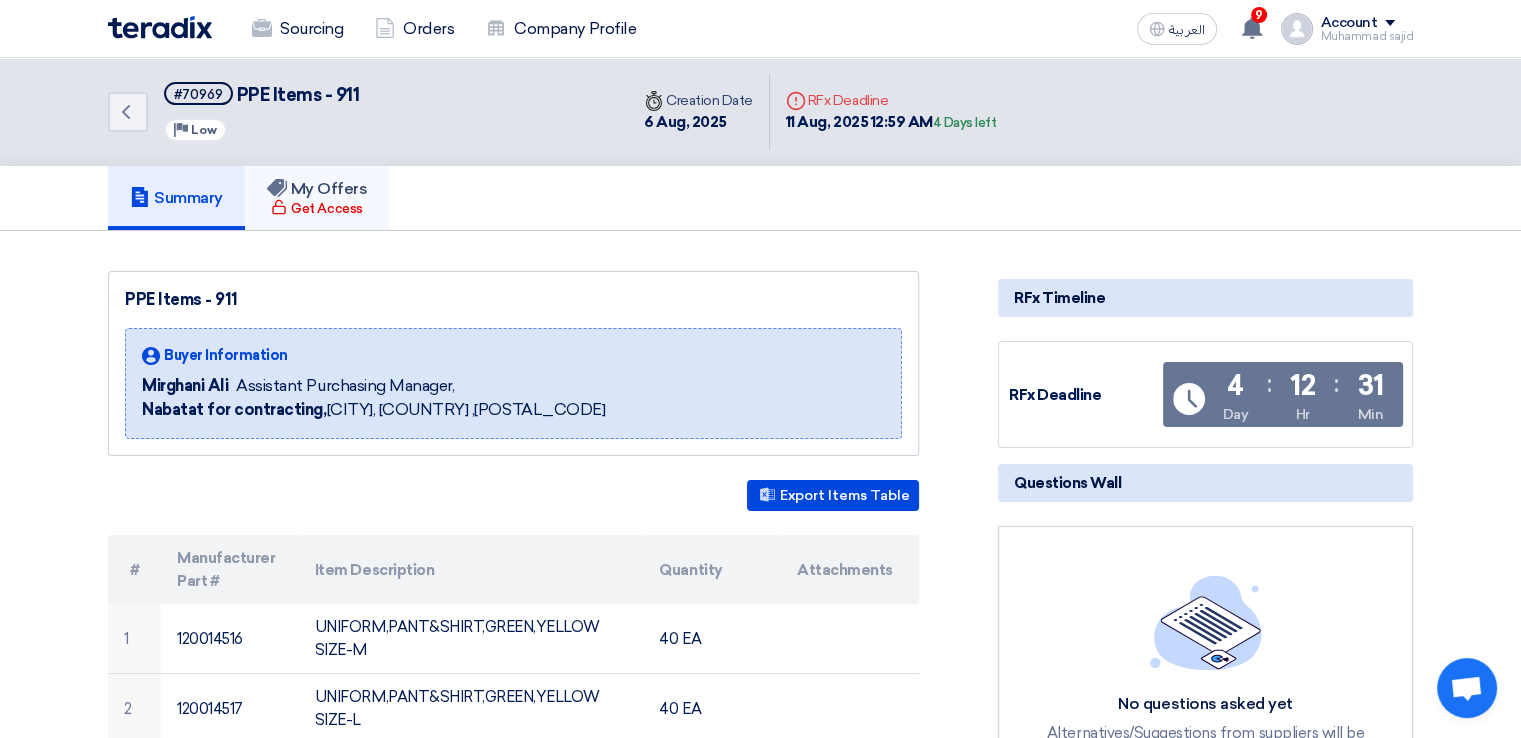 click on "Get Access" 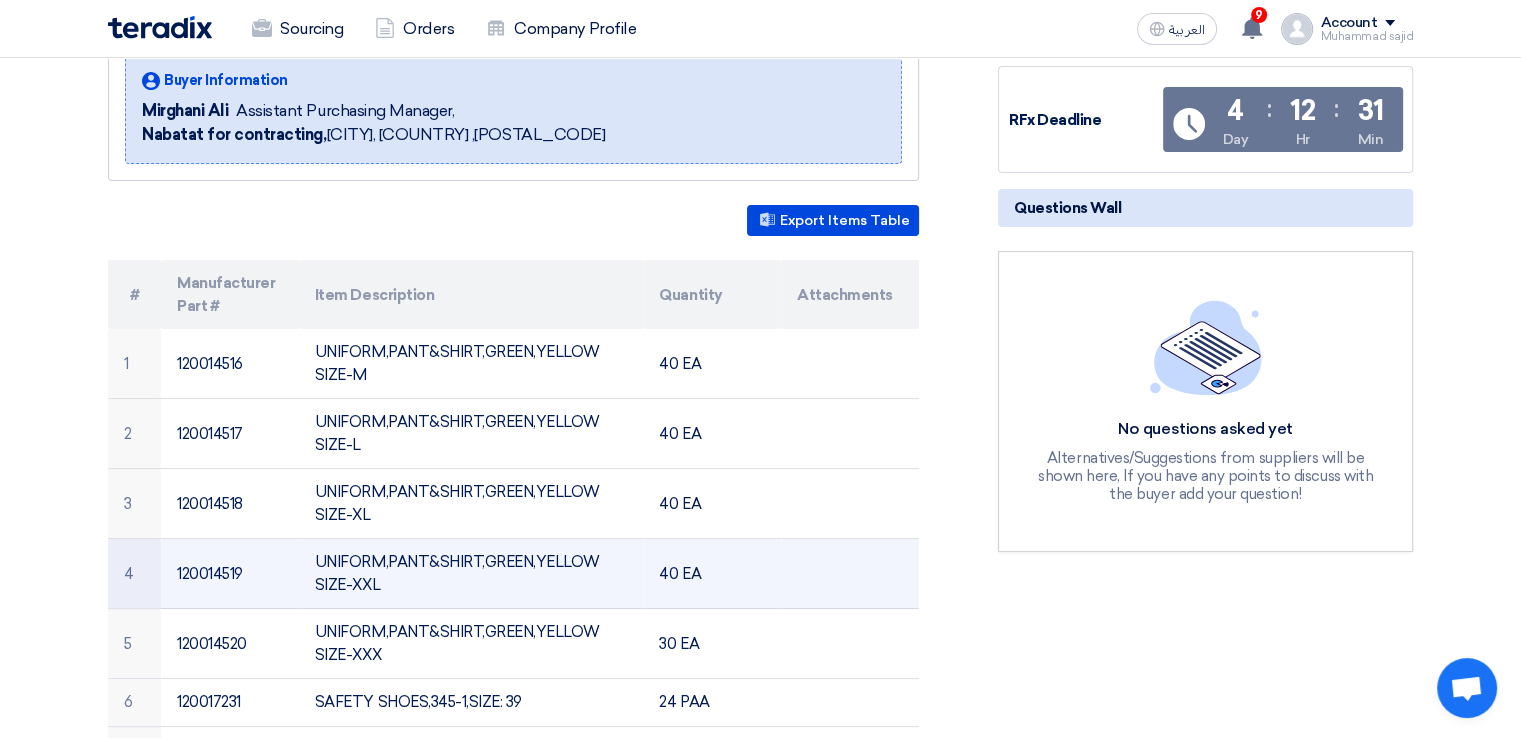 scroll, scrollTop: 200, scrollLeft: 0, axis: vertical 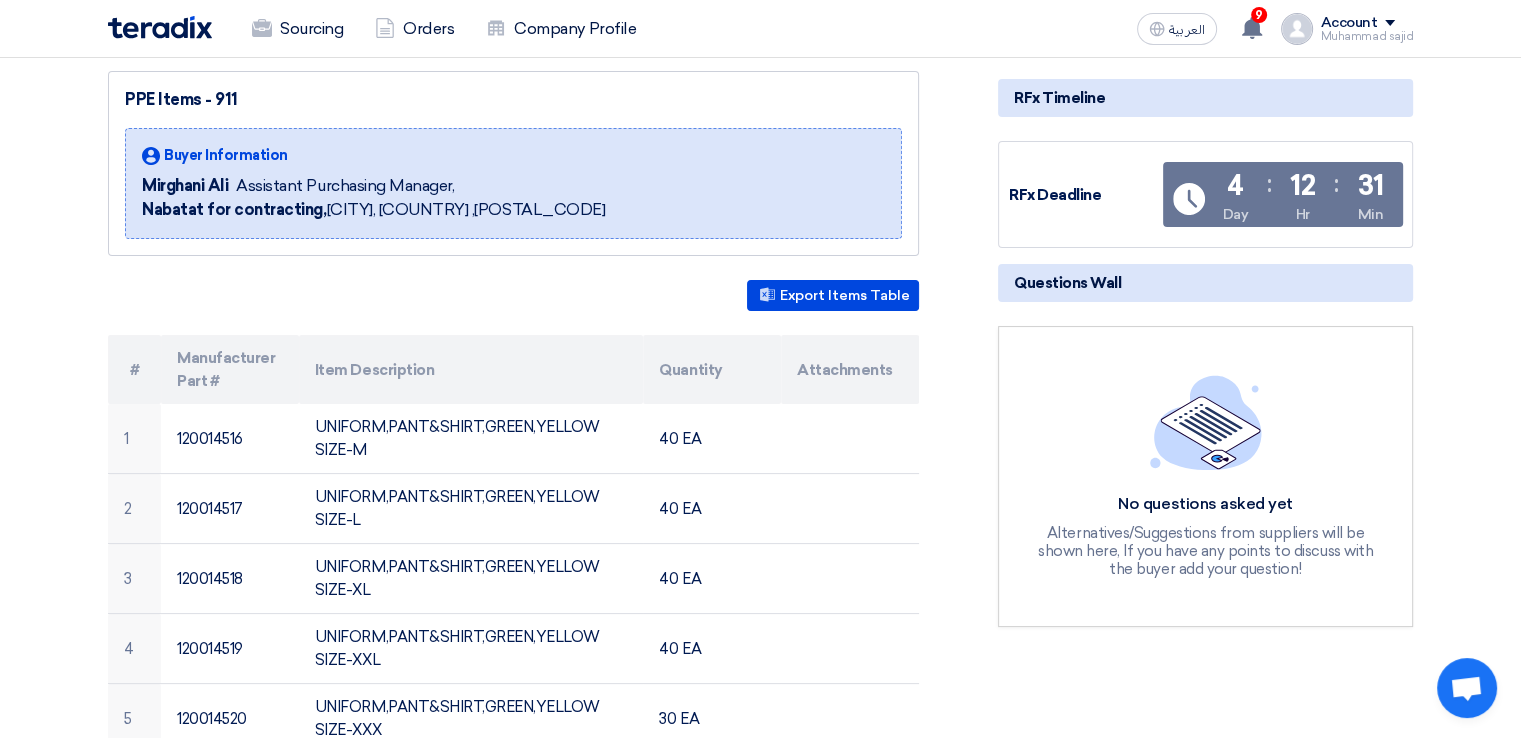 click on "[COMPANY] for contracting,  [CITY], [COUNTRY]
,[POSTAL_CODE]" 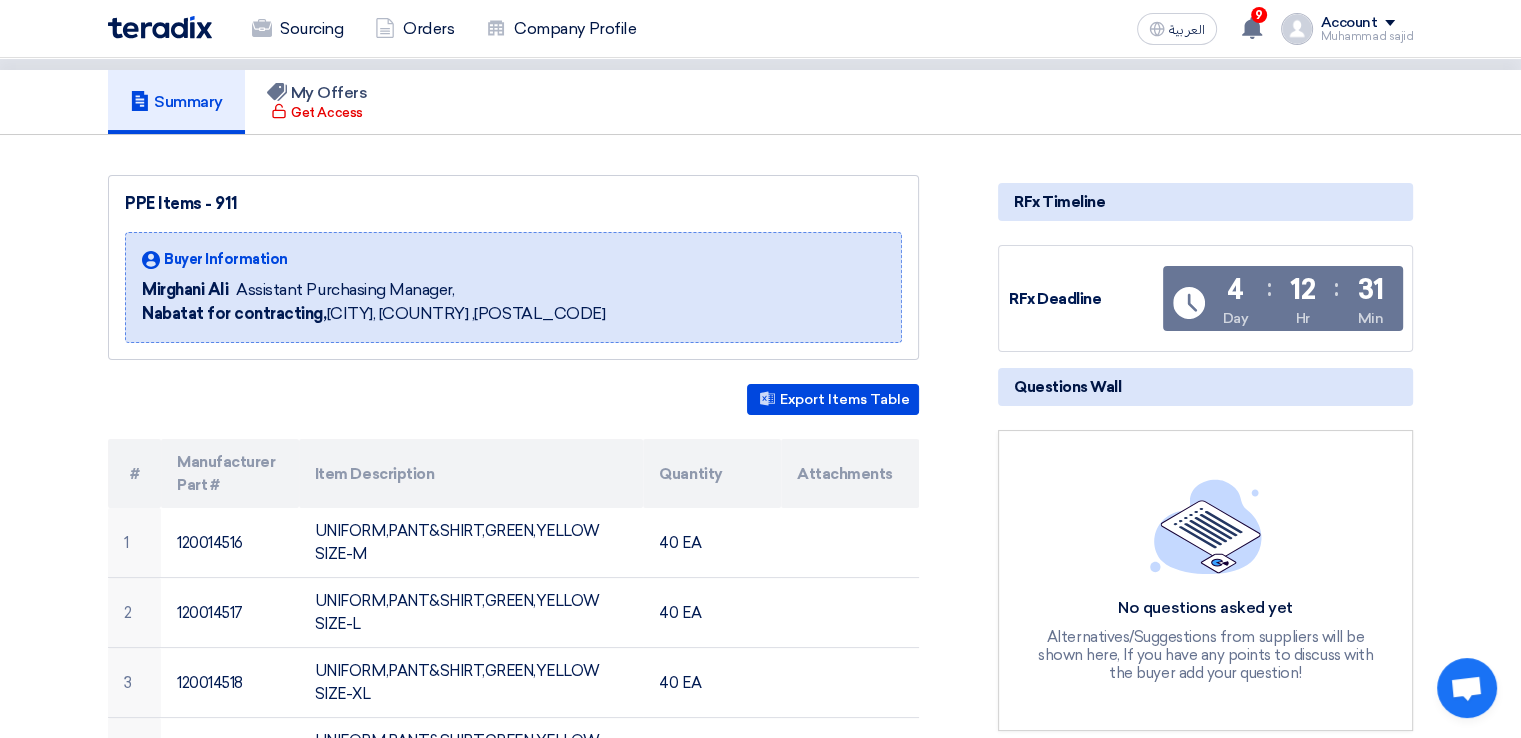 scroll, scrollTop: 0, scrollLeft: 0, axis: both 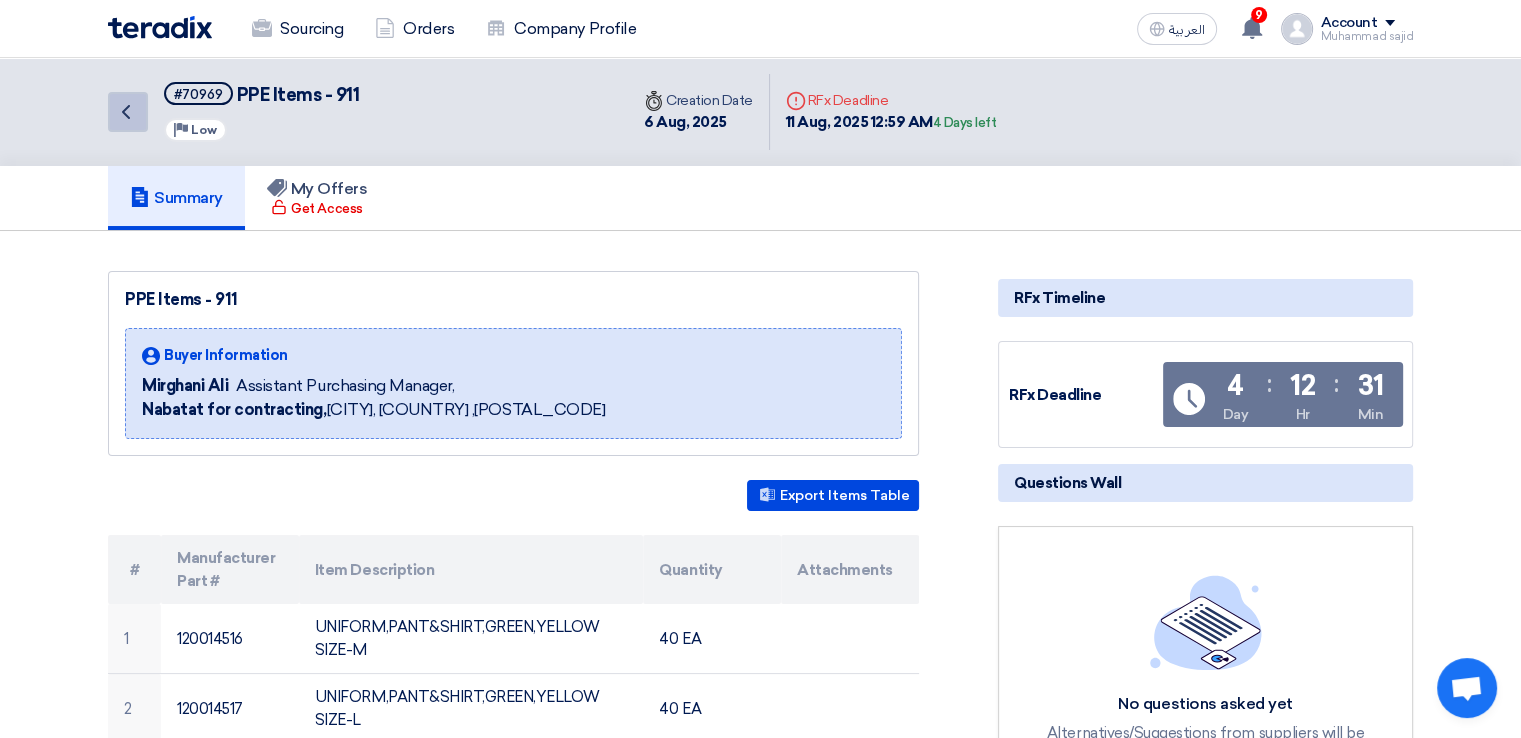 click on "Back" 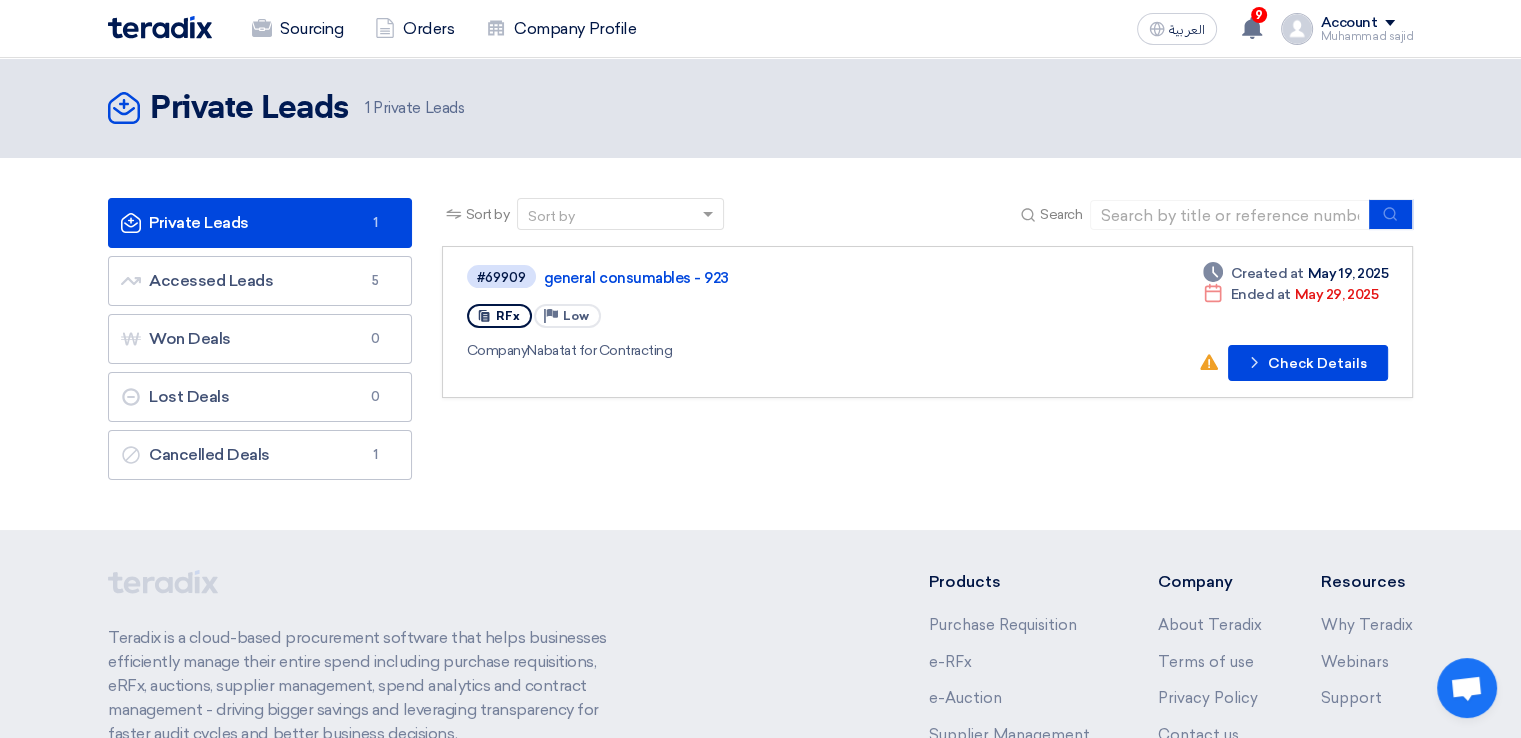 click on "RFx
Priority
Low" 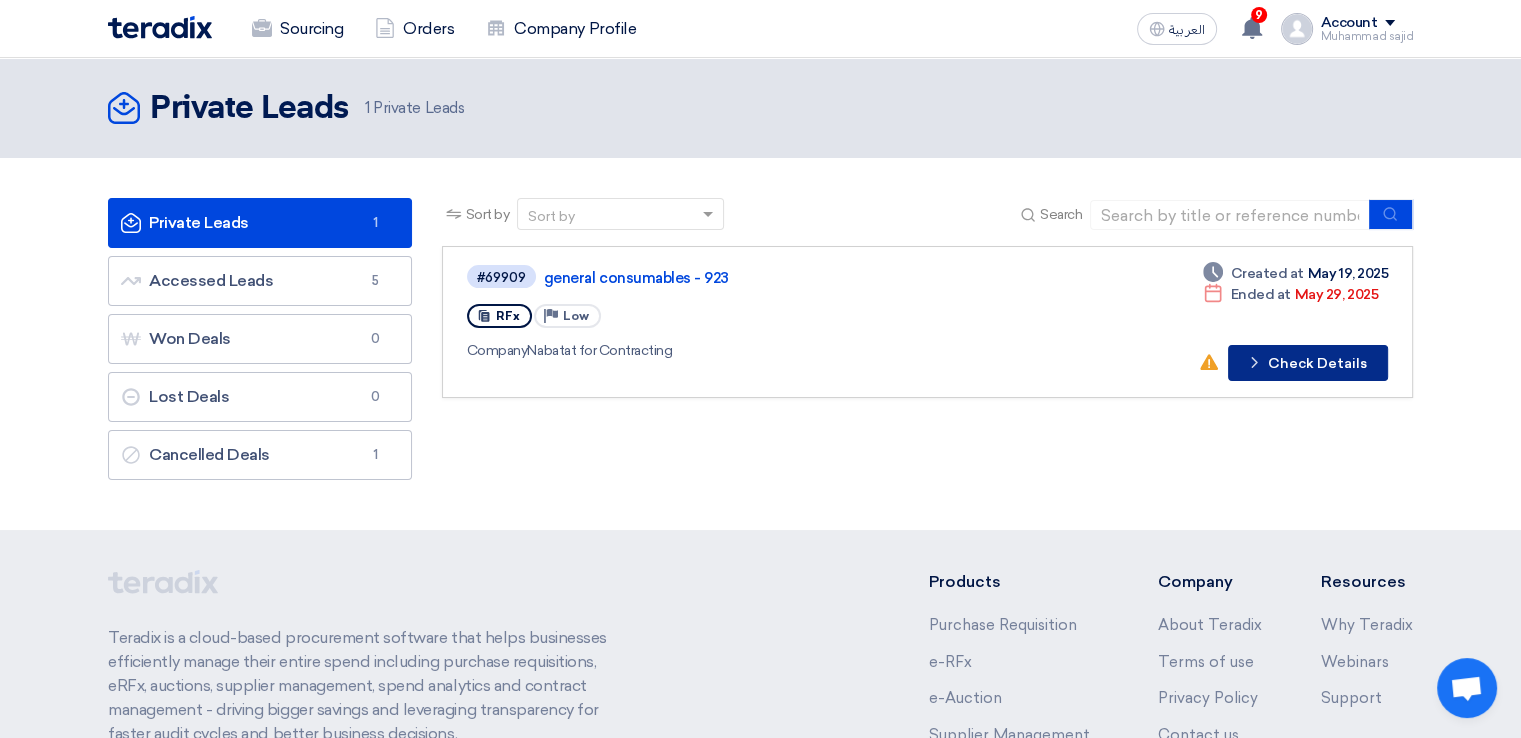 click on "Check details
Check Details" 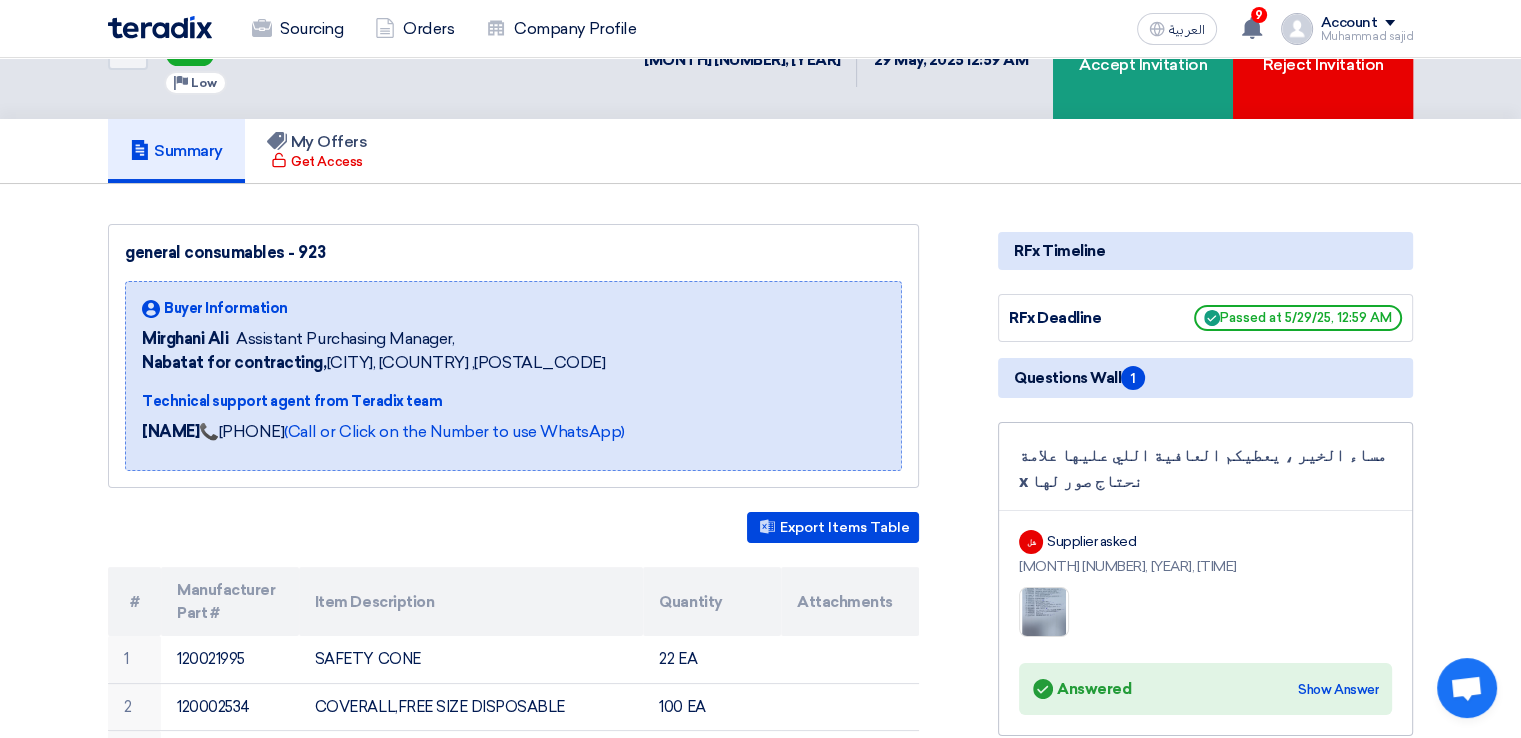 scroll, scrollTop: 0, scrollLeft: 0, axis: both 